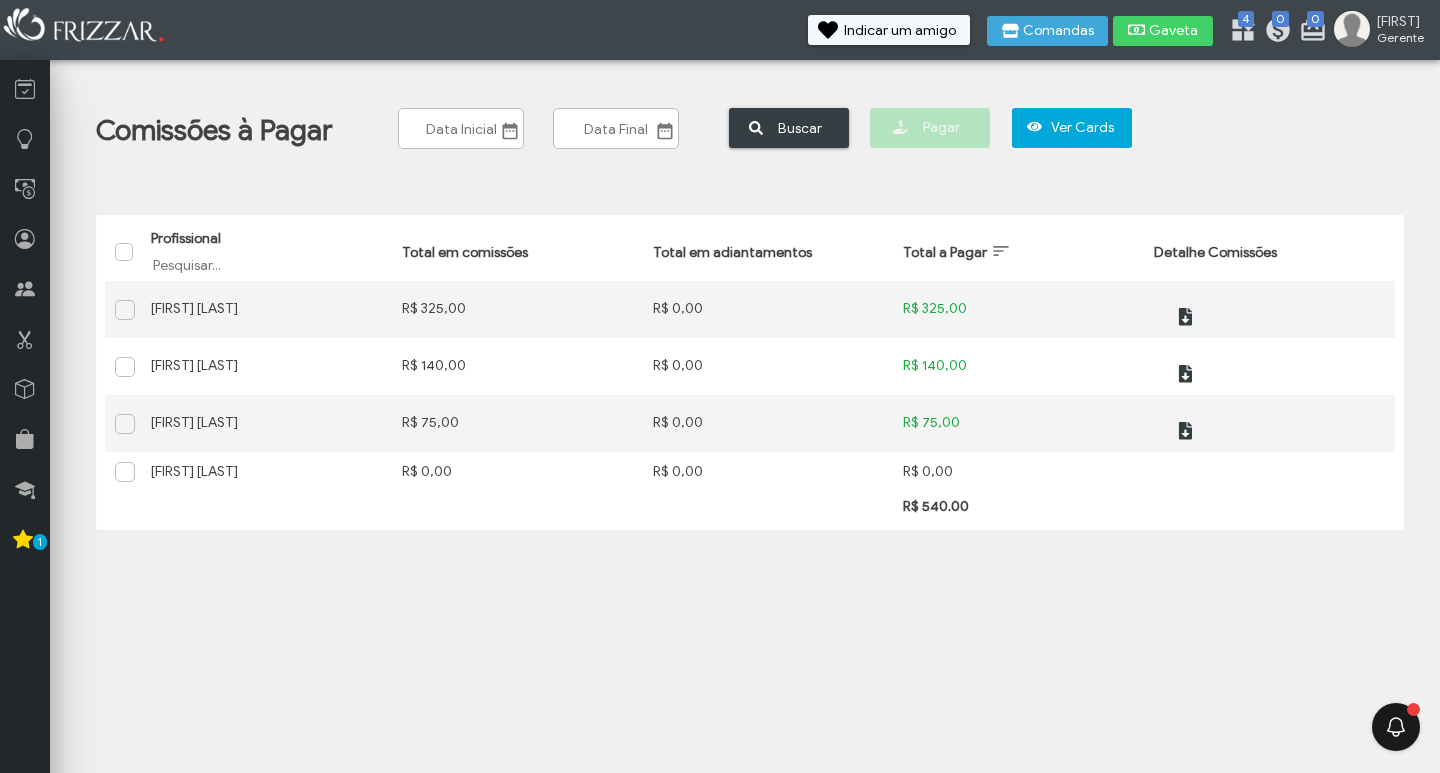scroll, scrollTop: 0, scrollLeft: 0, axis: both 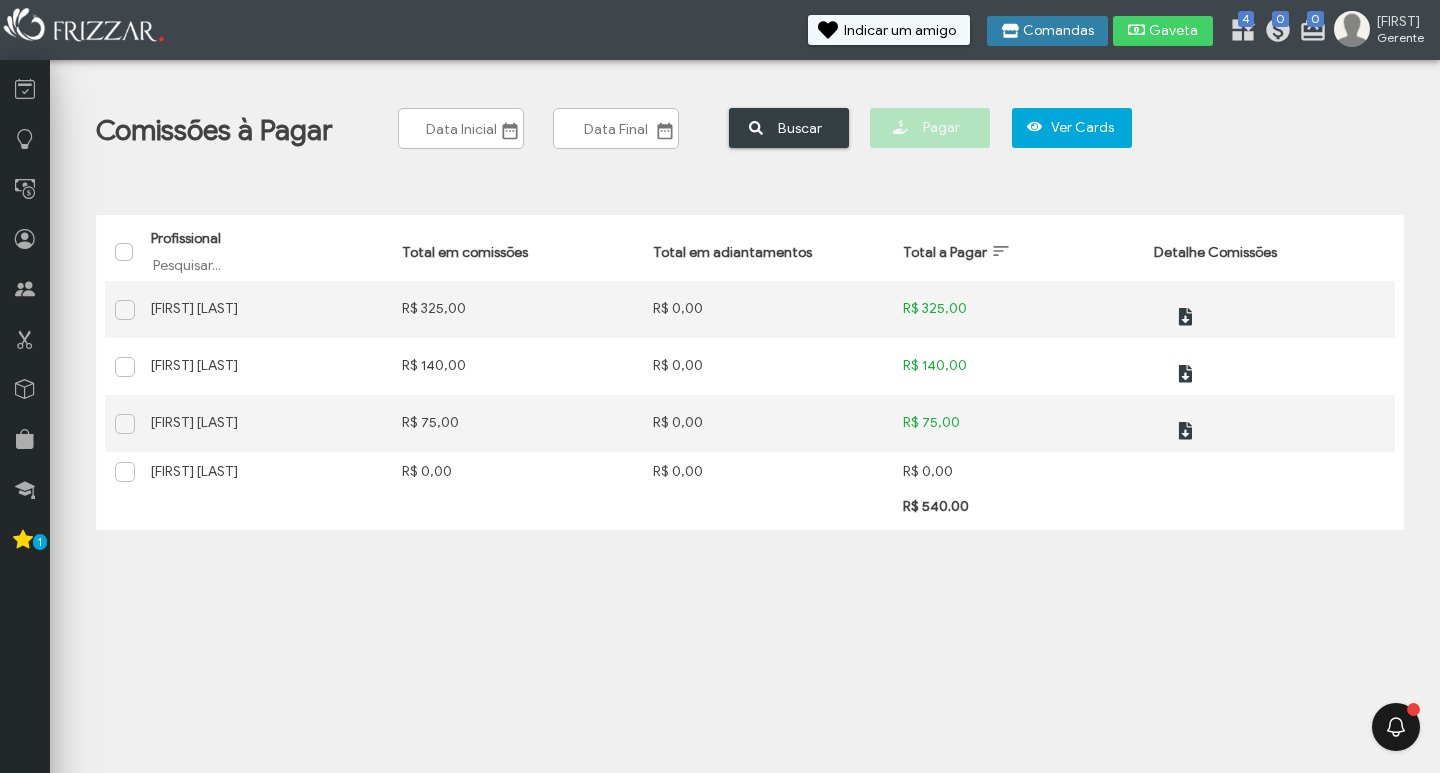 click on "Comandas" at bounding box center (1058, 31) 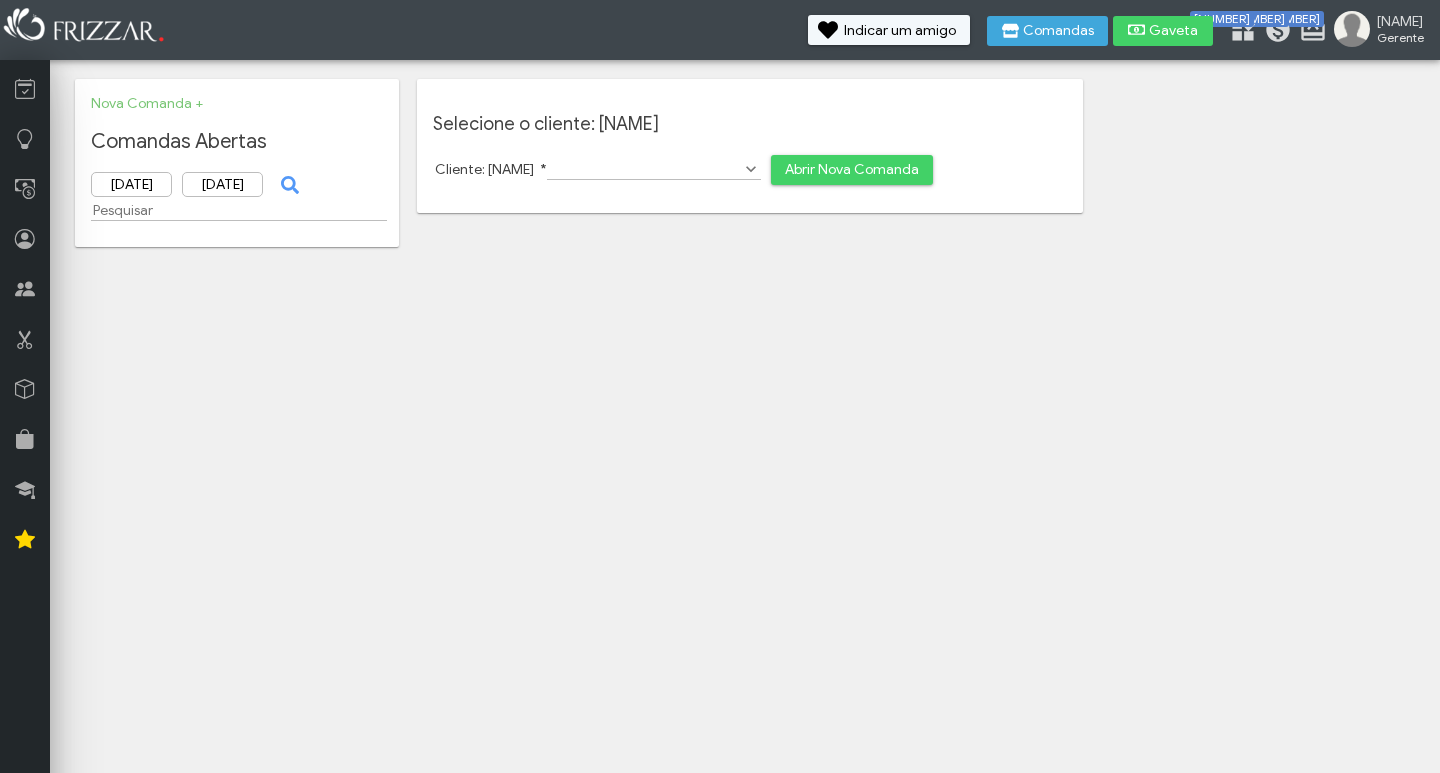 scroll, scrollTop: 0, scrollLeft: 0, axis: both 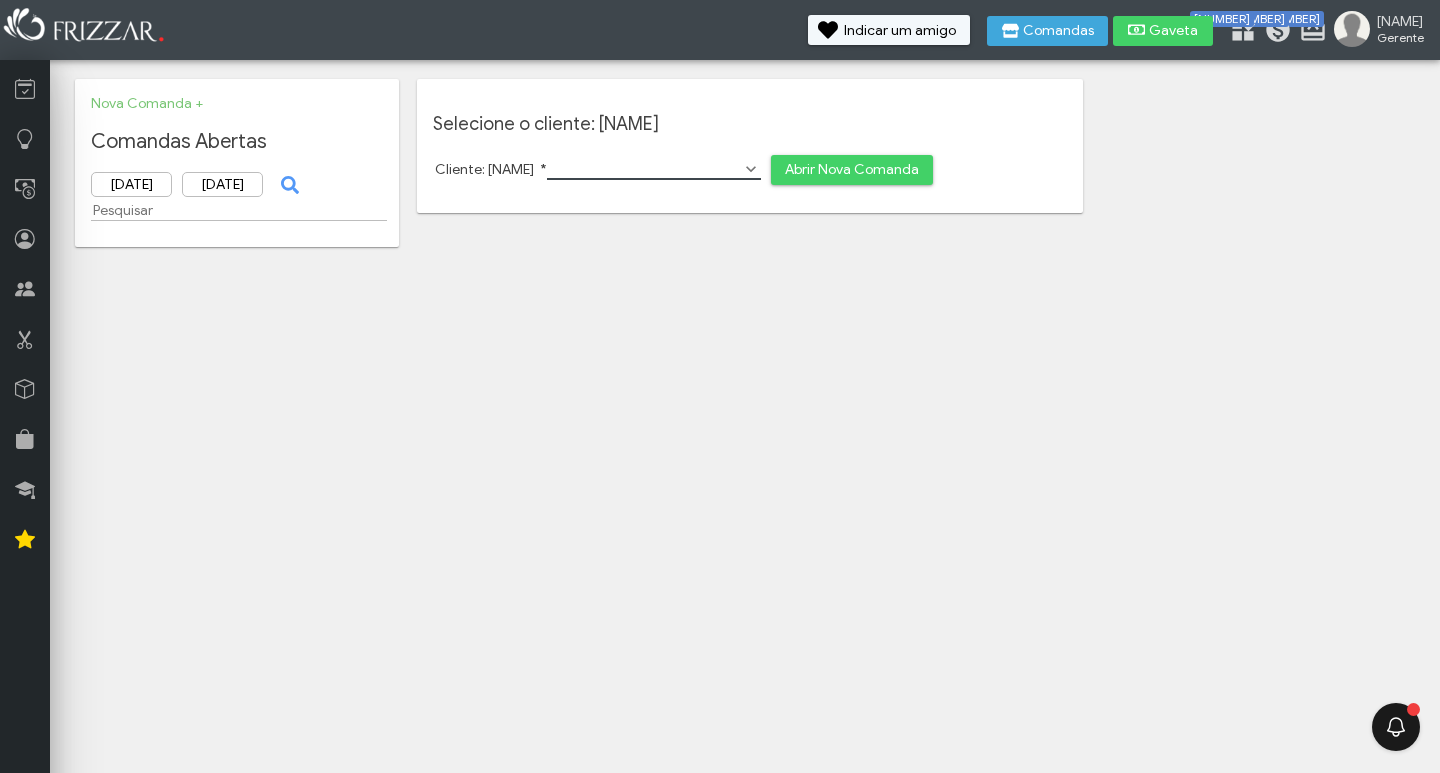 click on "Cliente: [NAME]" at bounding box center [654, 169] 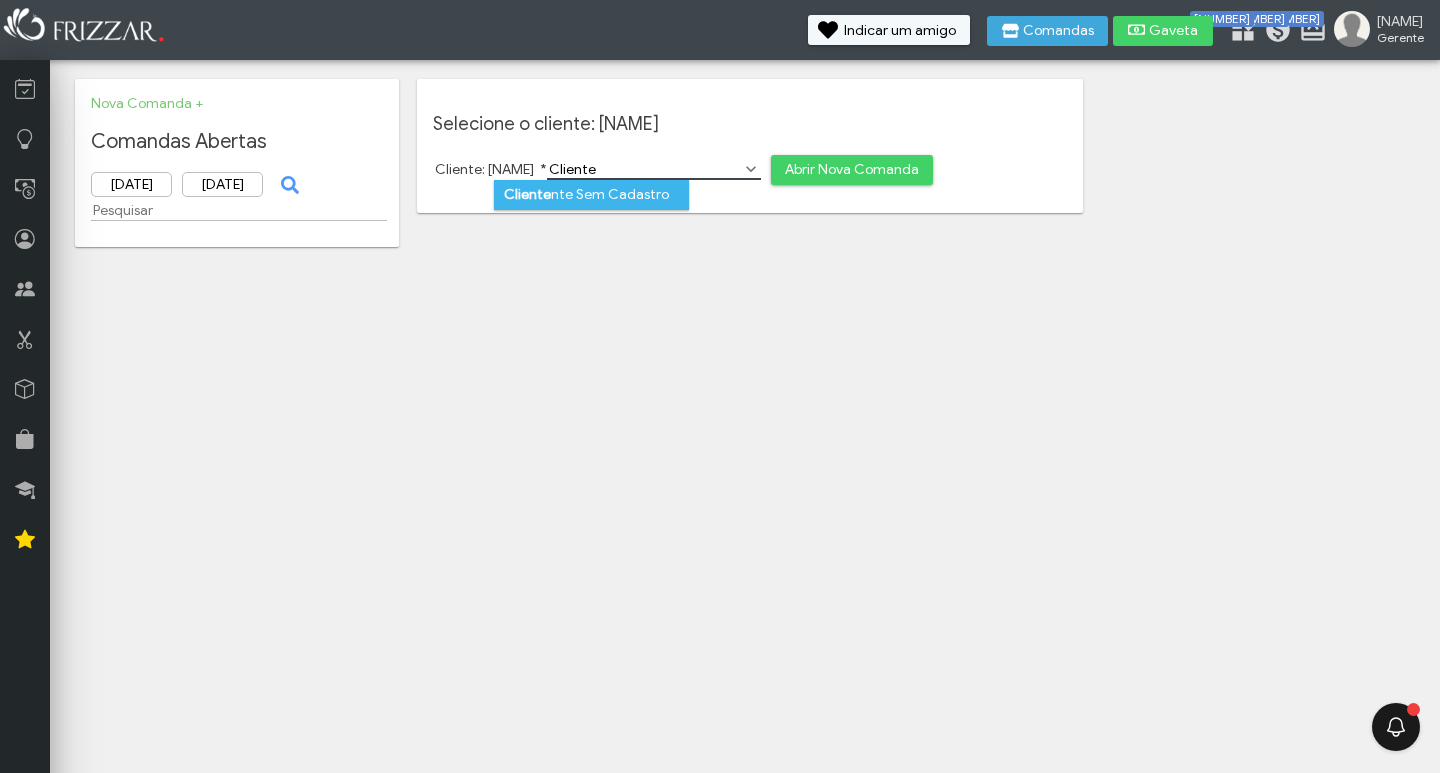 type on "Cliente" 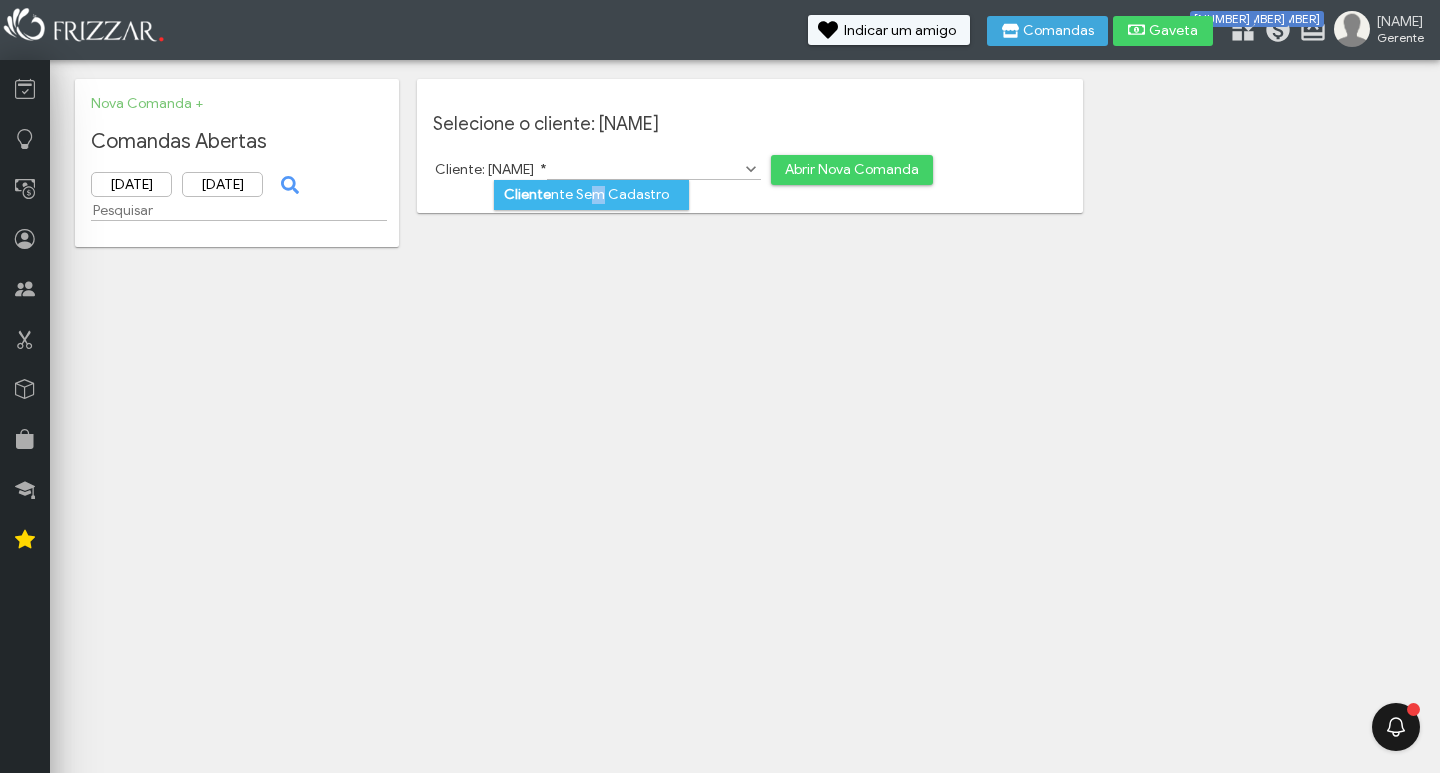 click on "Cliente Sem Cadastro" at bounding box center (591, 195) 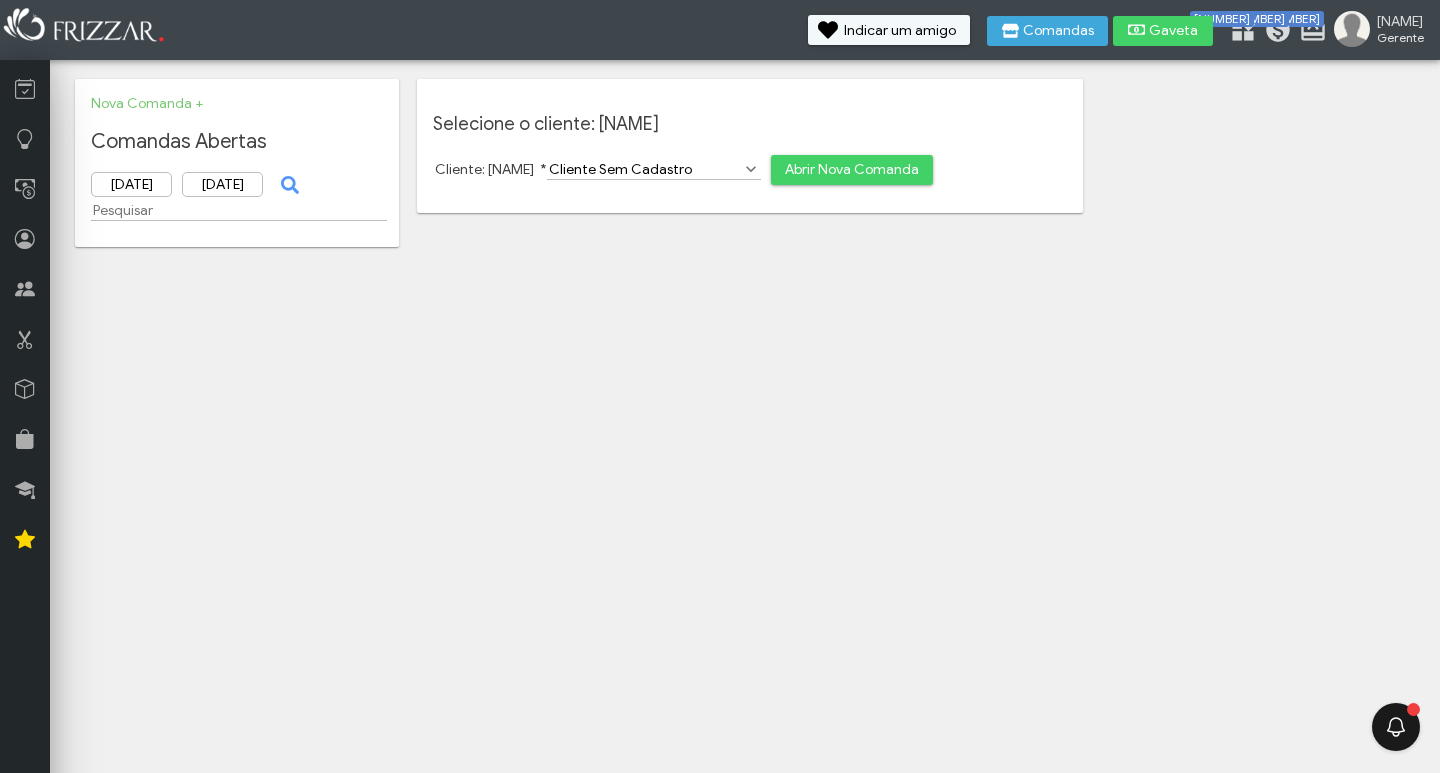 click on "Abrir Nova Comanda" at bounding box center [852, 170] 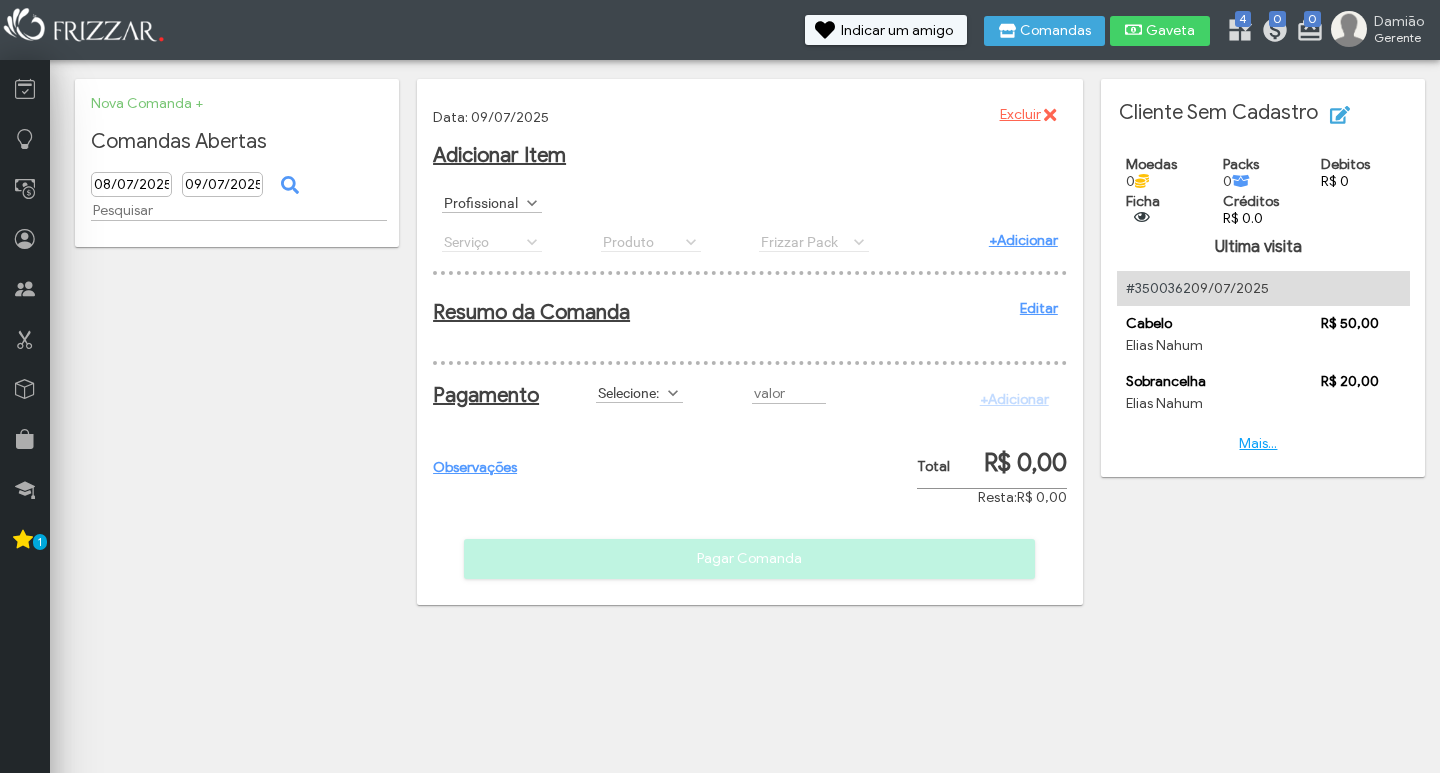 scroll, scrollTop: 0, scrollLeft: 0, axis: both 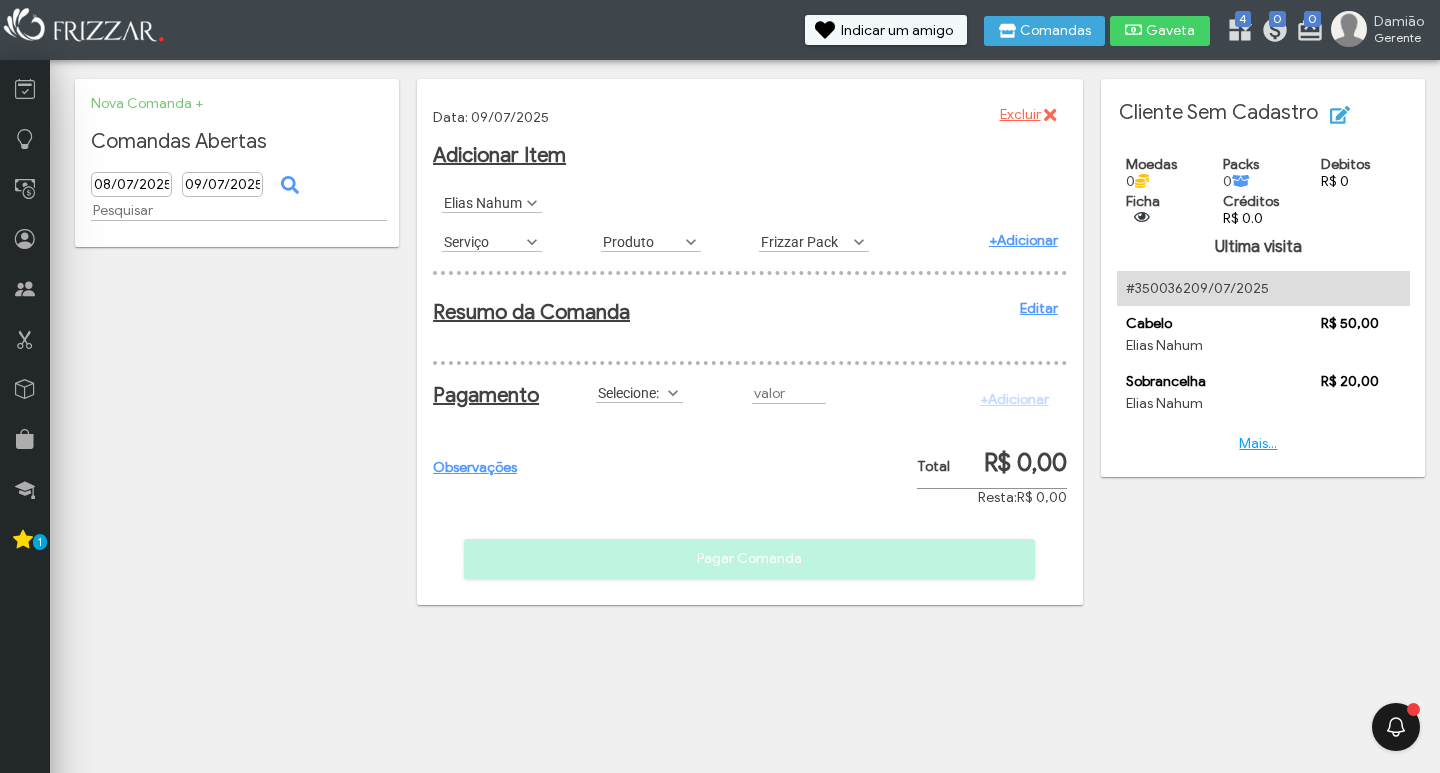 click at bounding box center [532, 242] 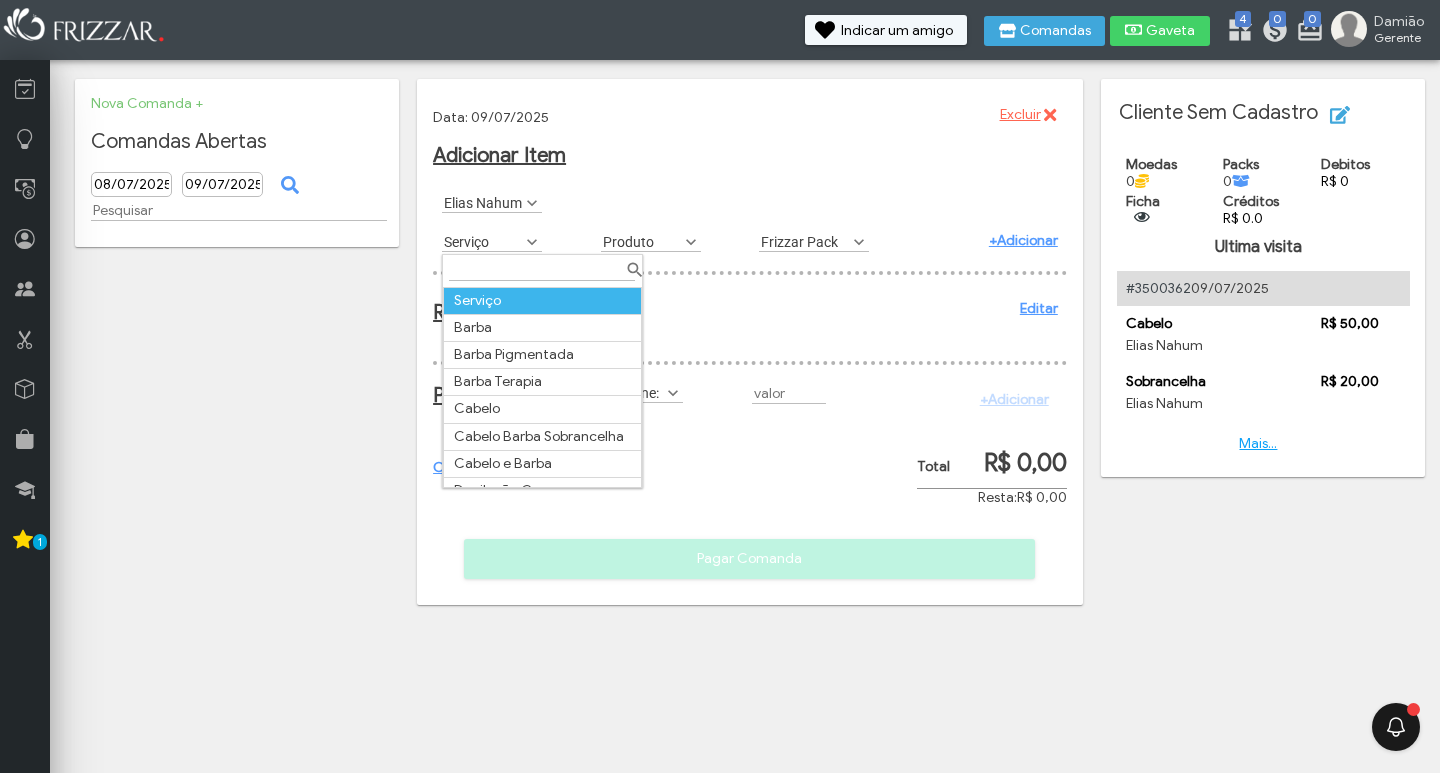 scroll, scrollTop: 11, scrollLeft: 89, axis: both 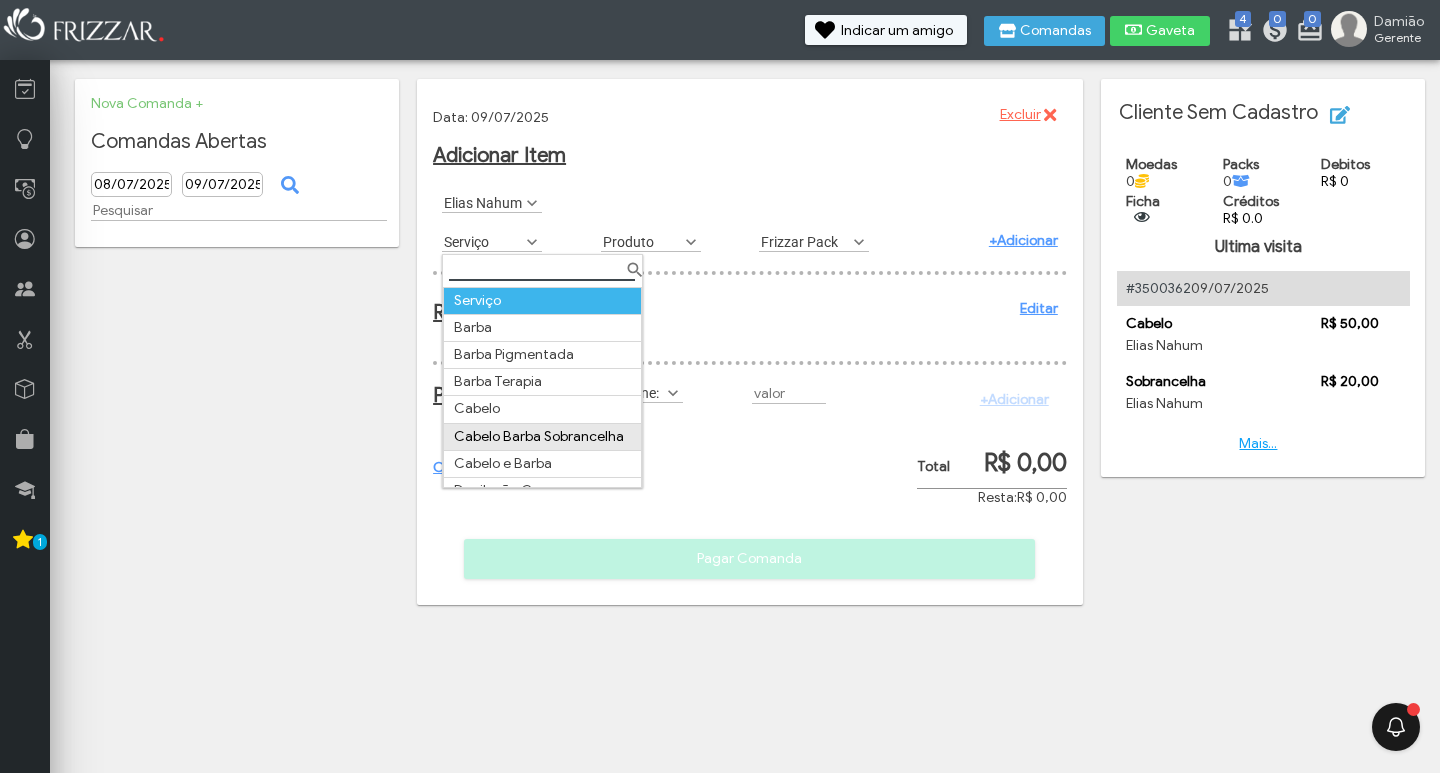 drag, startPoint x: 555, startPoint y: 440, endPoint x: 665, endPoint y: 374, distance: 128.28094 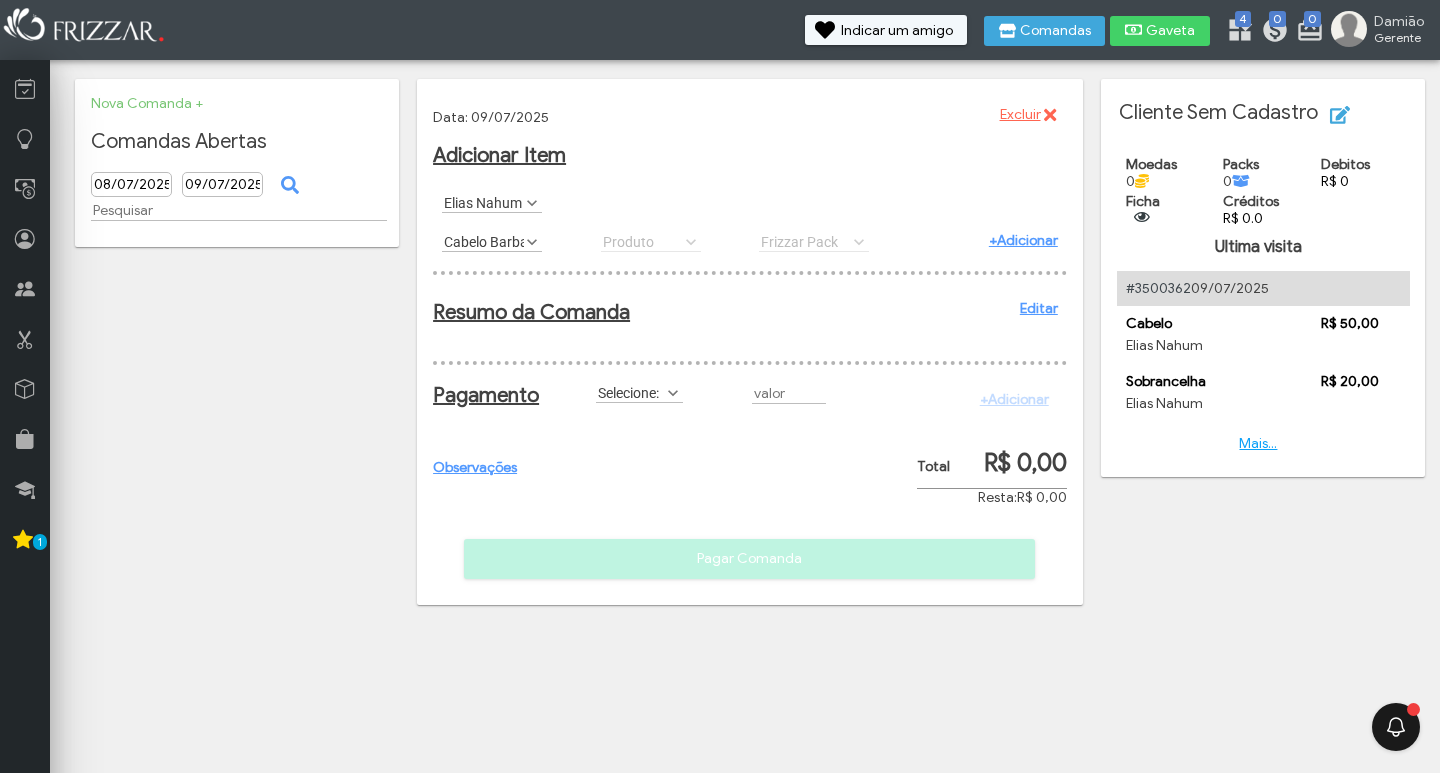 click on "+Adicionar" at bounding box center [1023, 240] 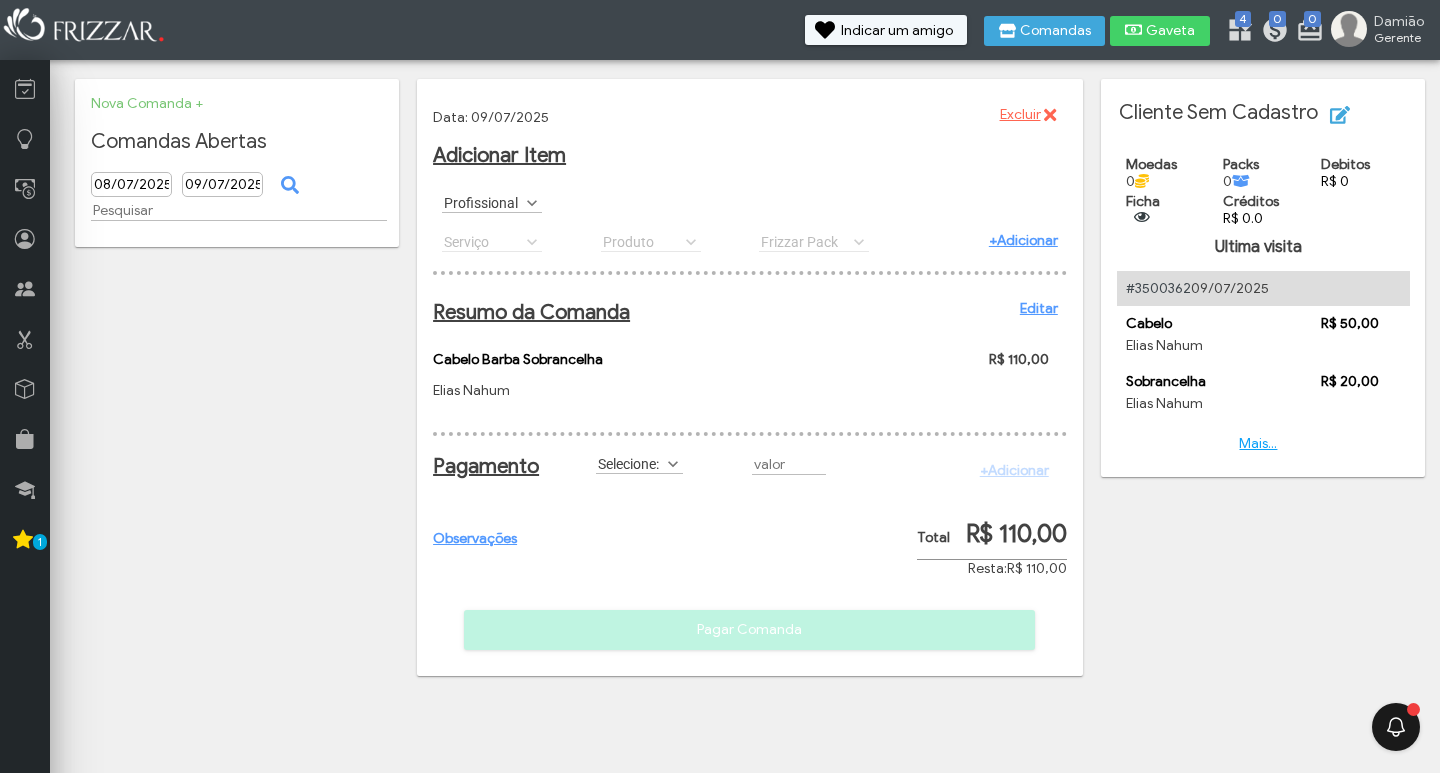 click at bounding box center (532, 203) 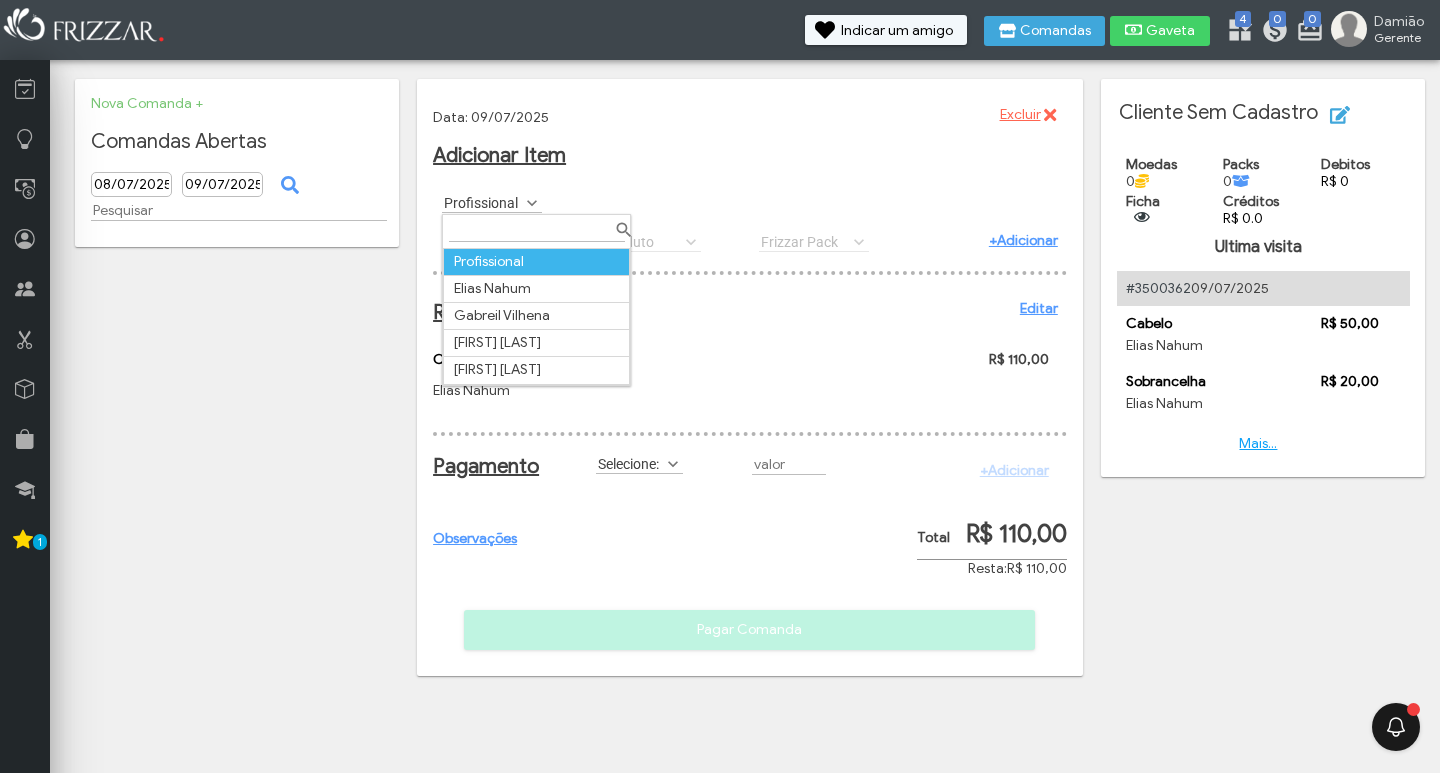 scroll, scrollTop: 11, scrollLeft: 89, axis: both 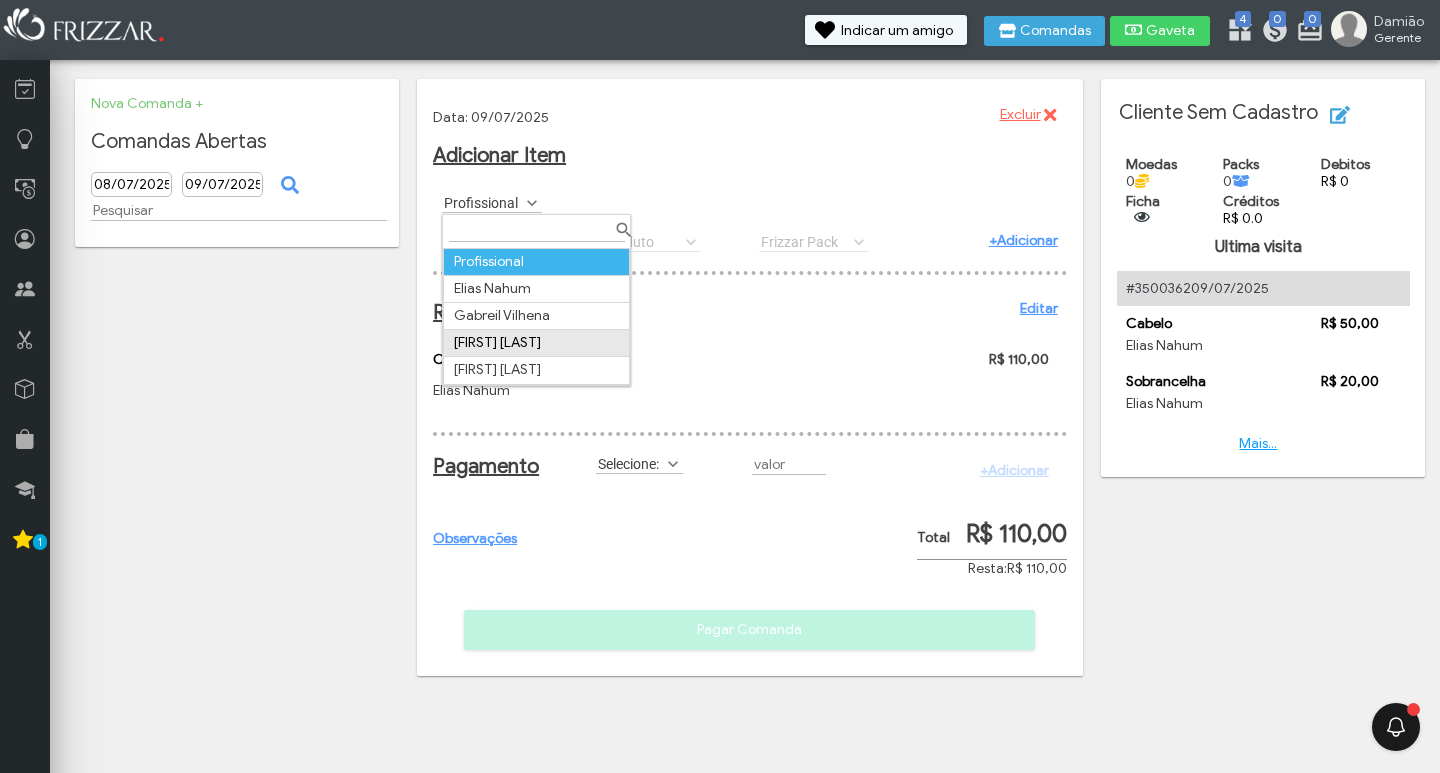 click on "[FIRST] [LAST]" at bounding box center [537, 343] 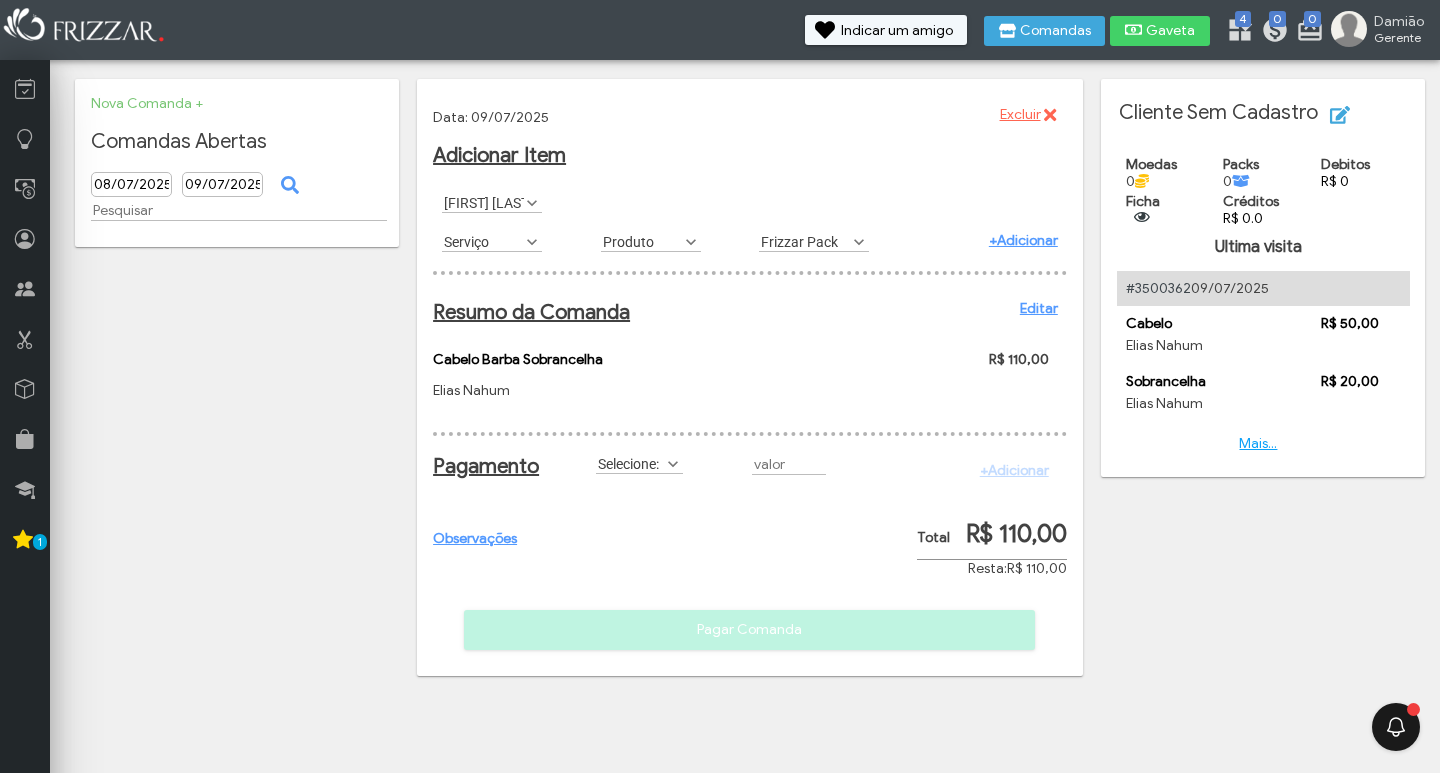 click on "Serviço" at bounding box center [483, 241] 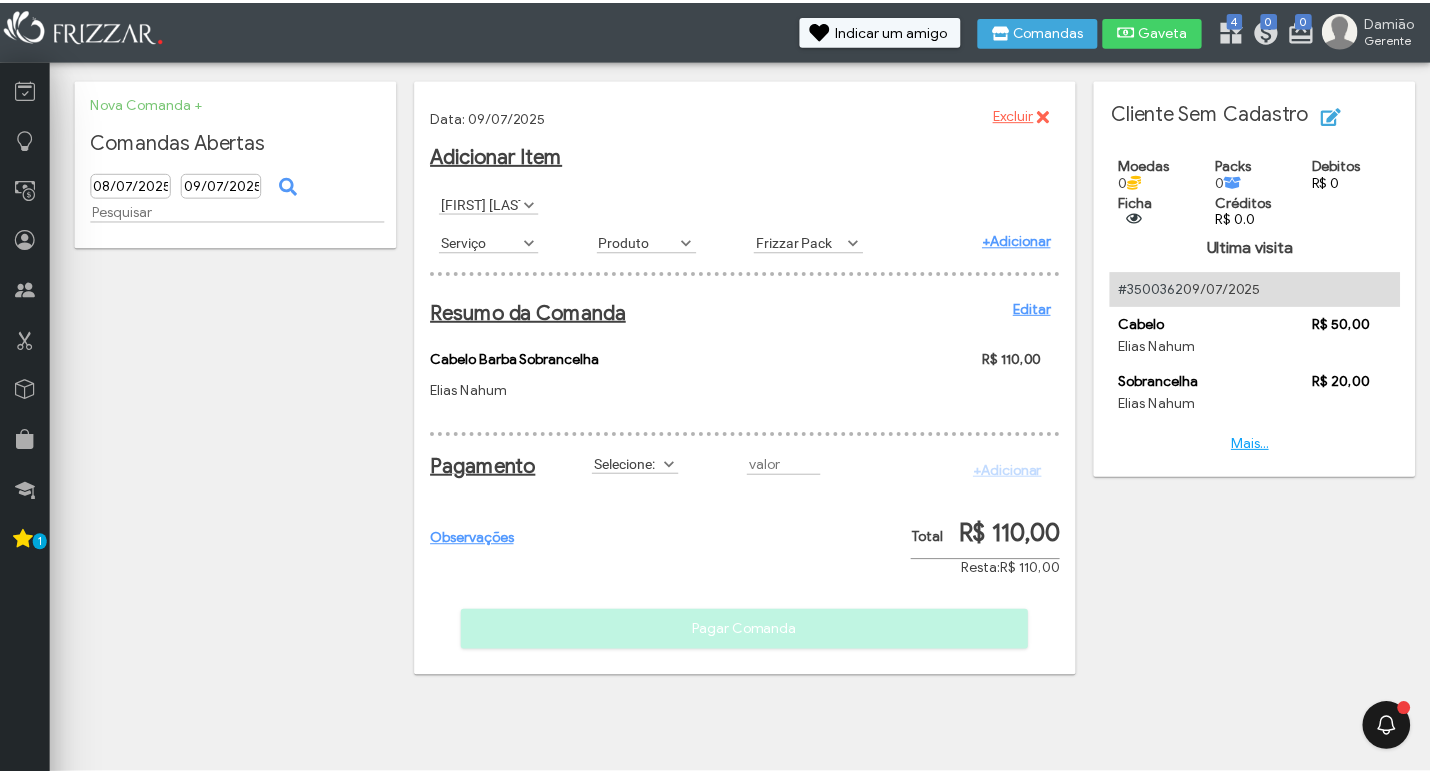 scroll, scrollTop: 11, scrollLeft: 89, axis: both 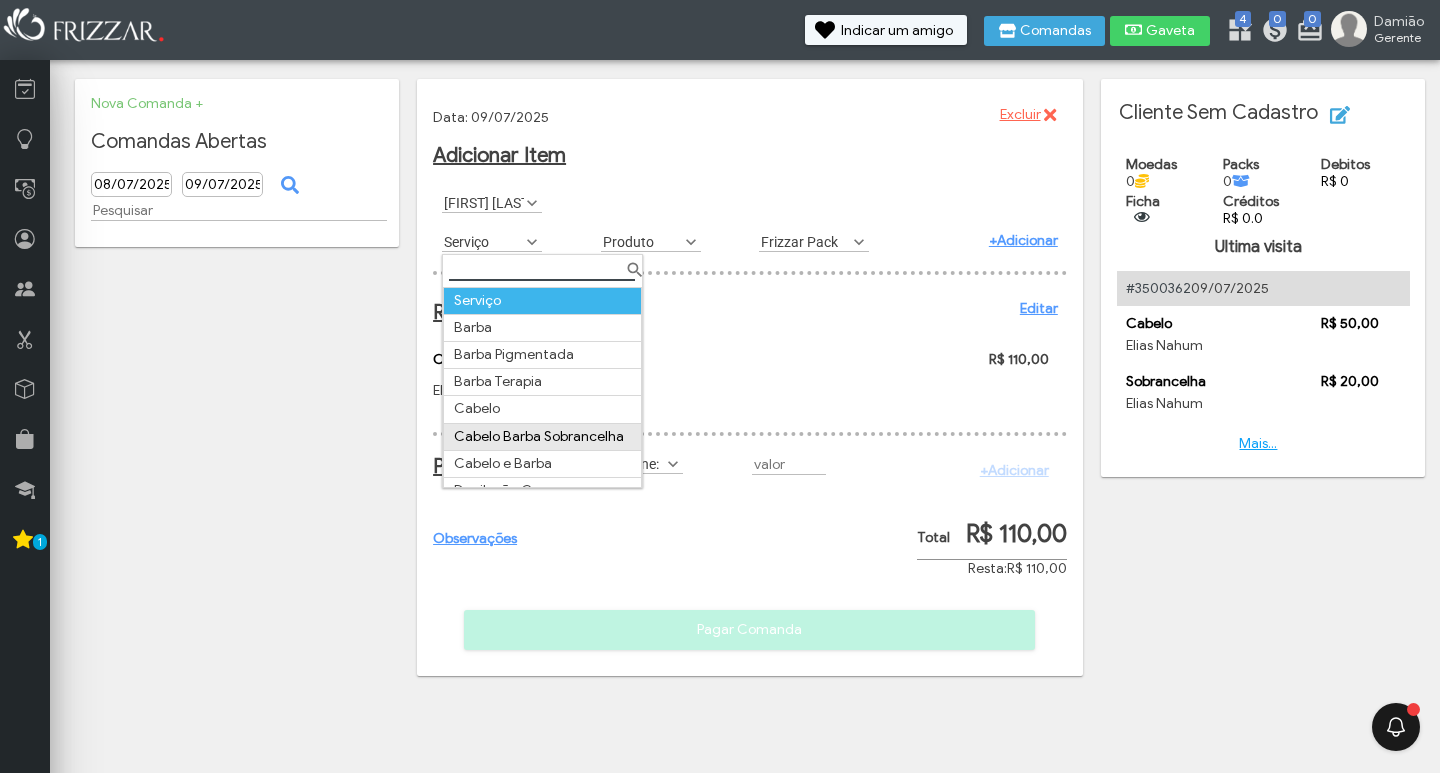 click on "Cabelo Barba Sobrancelha" at bounding box center [543, 436] 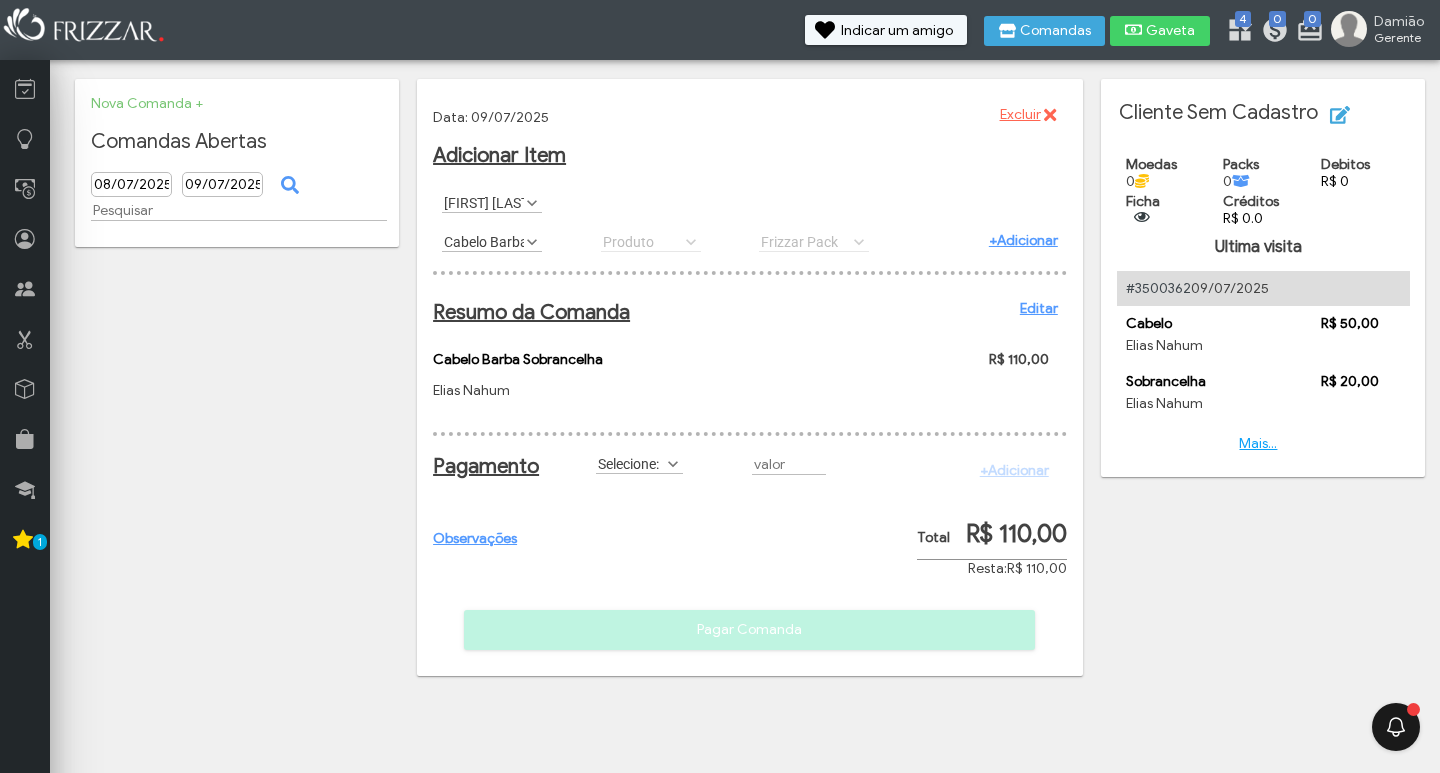 click on "+Adicionar" at bounding box center [1023, 240] 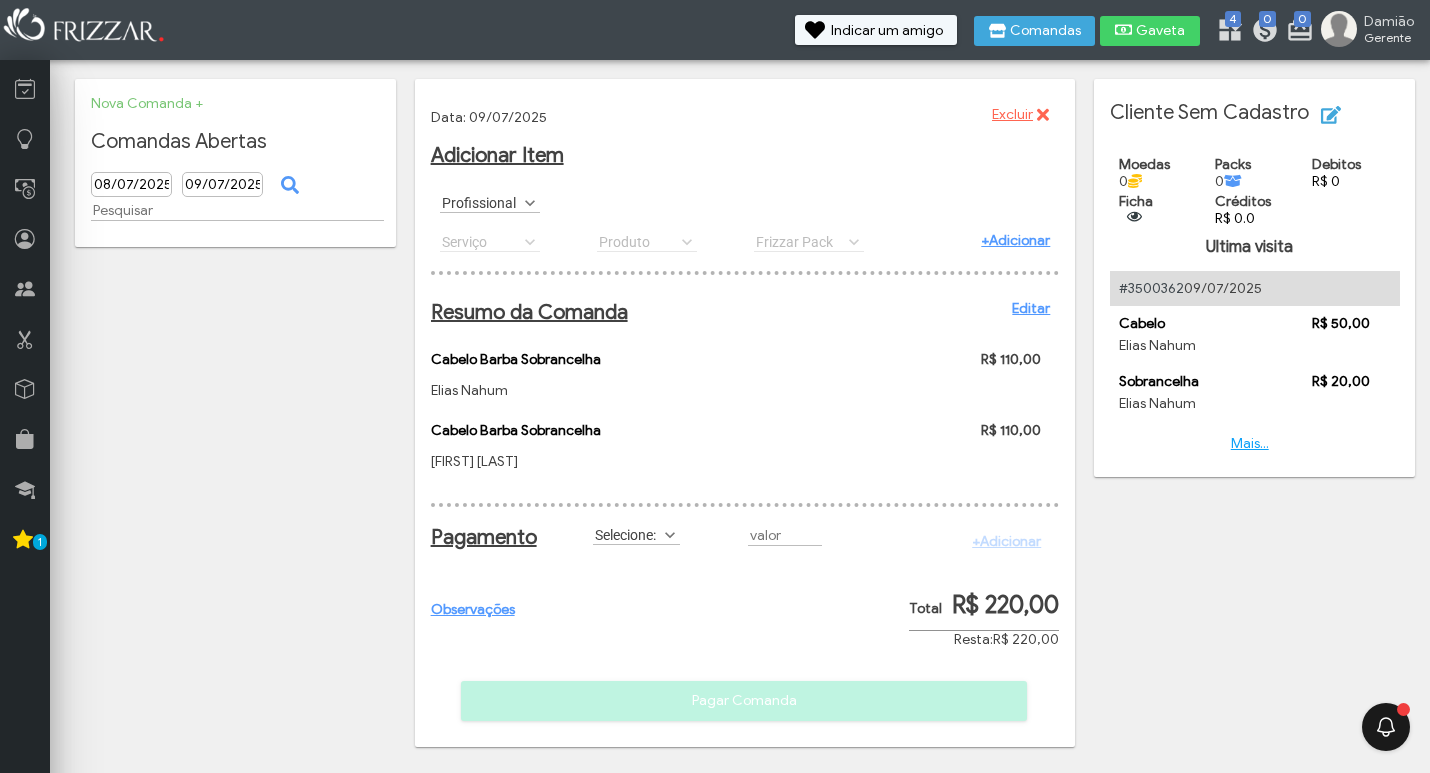 click at bounding box center (530, 203) 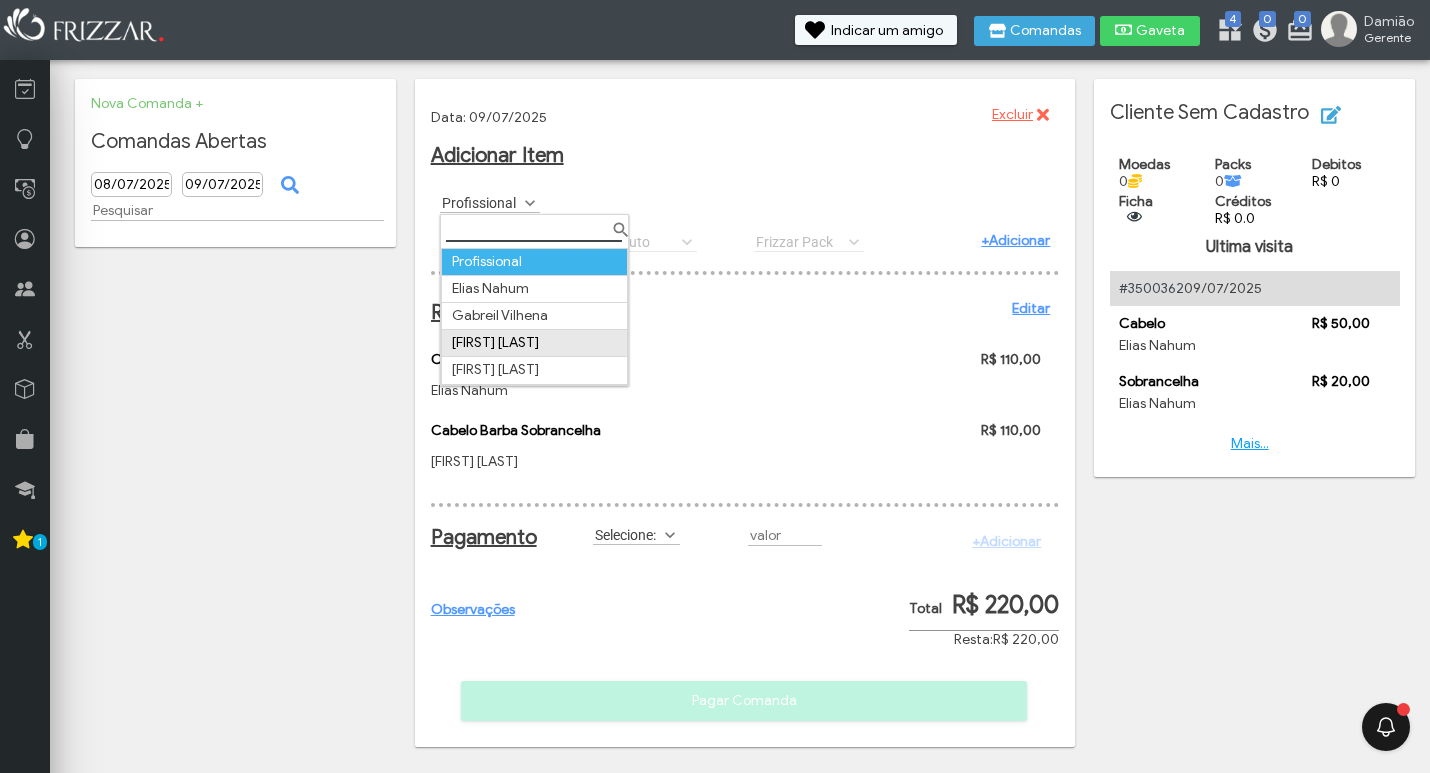 click on "[FIRST] [LAST]" at bounding box center [534, 343] 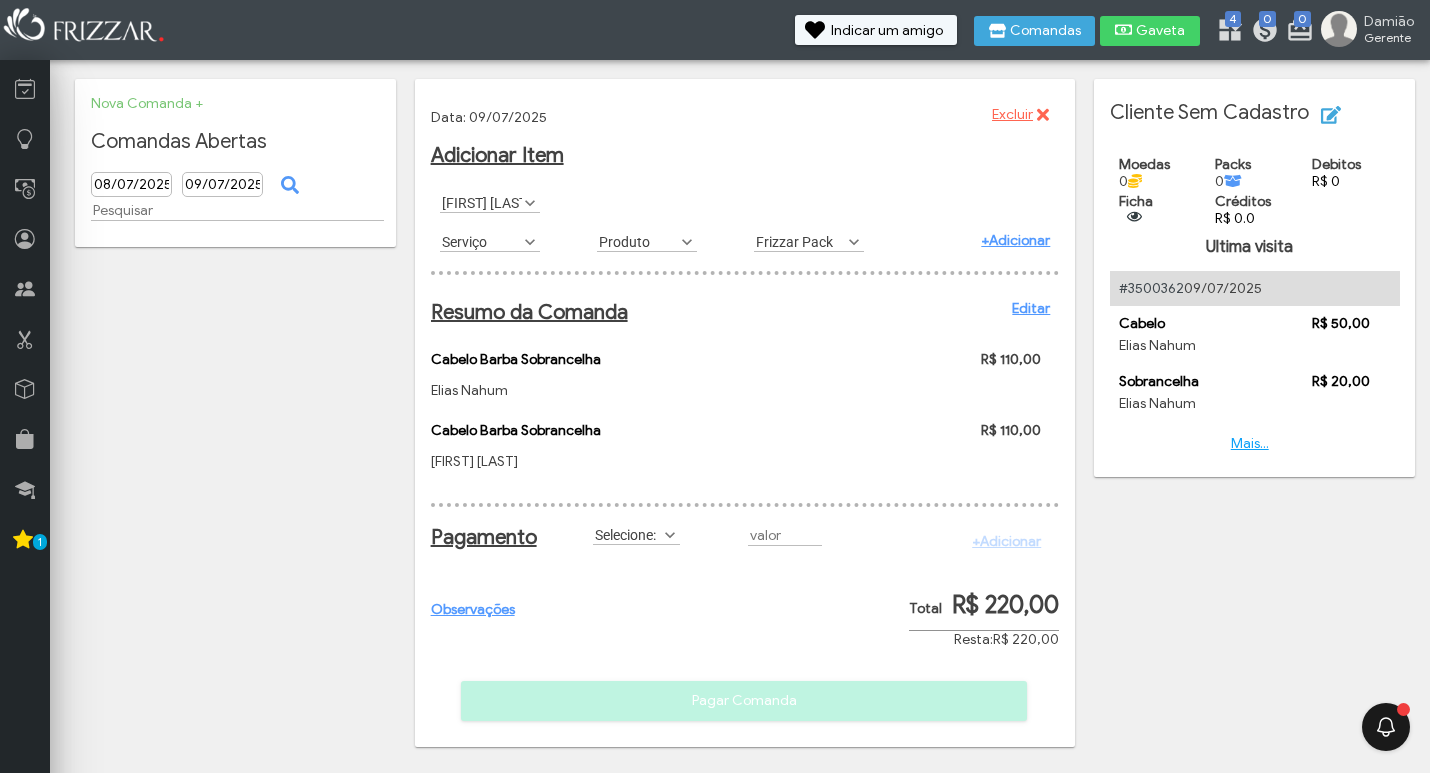 scroll, scrollTop: 11, scrollLeft: 89, axis: both 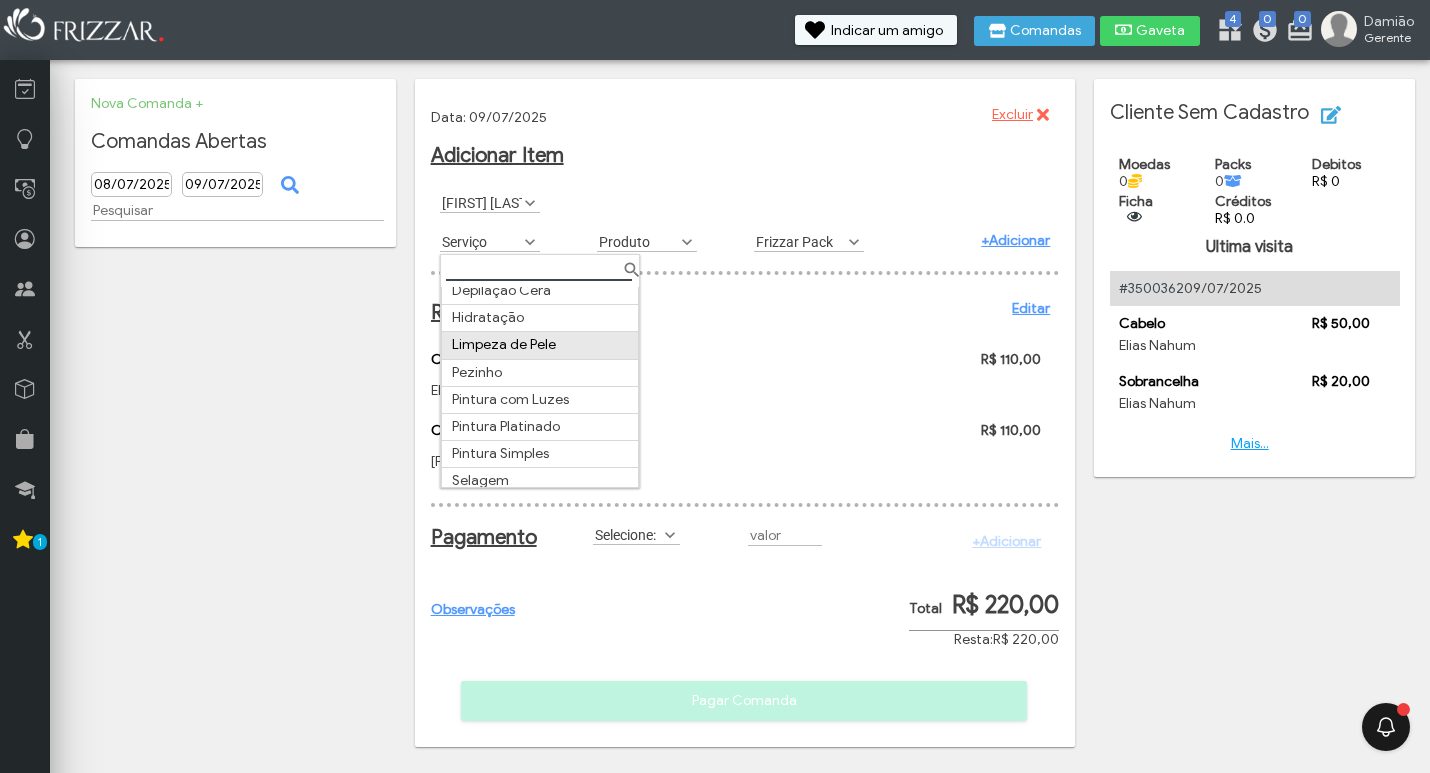 click on "Limpeza de Pele" at bounding box center (540, 345) 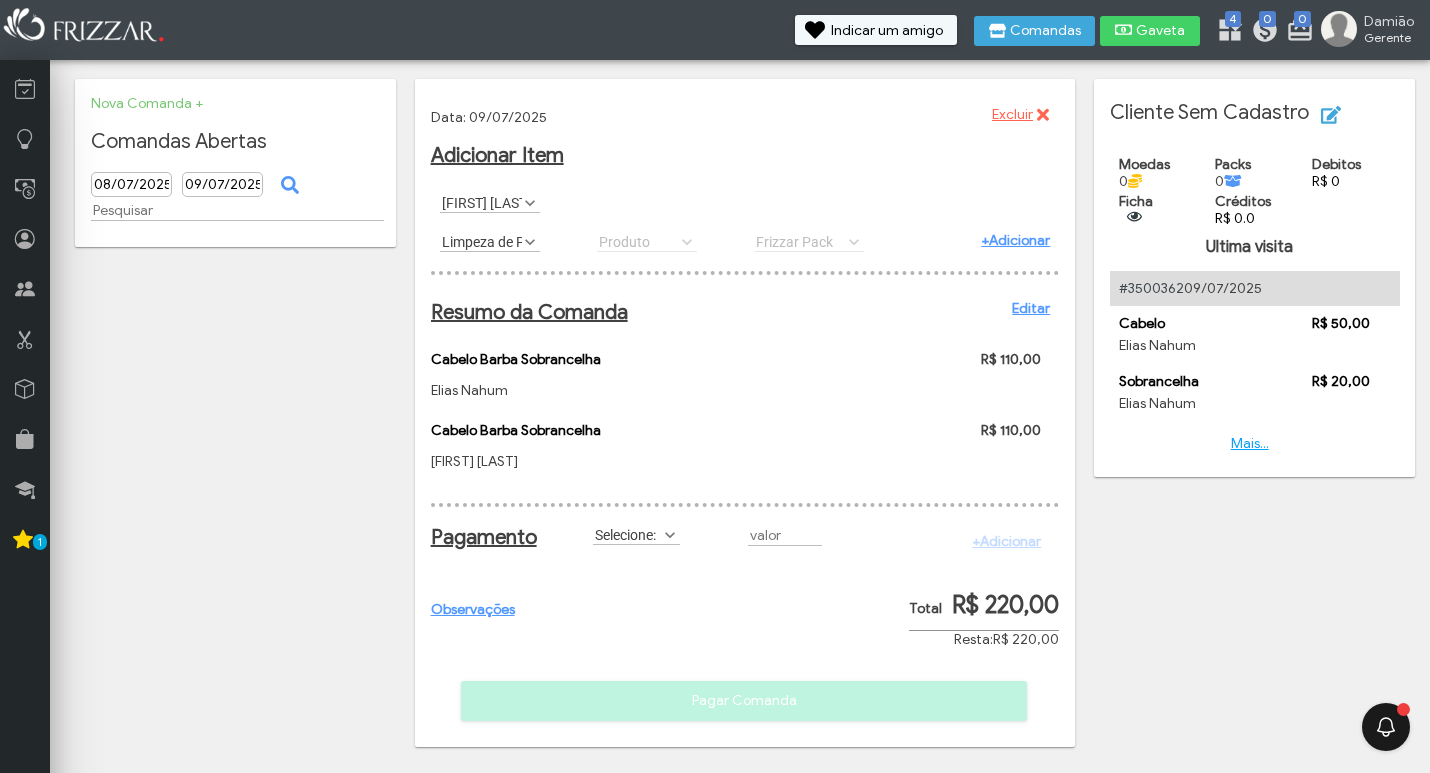 click on "+Adicionar" at bounding box center [1015, 240] 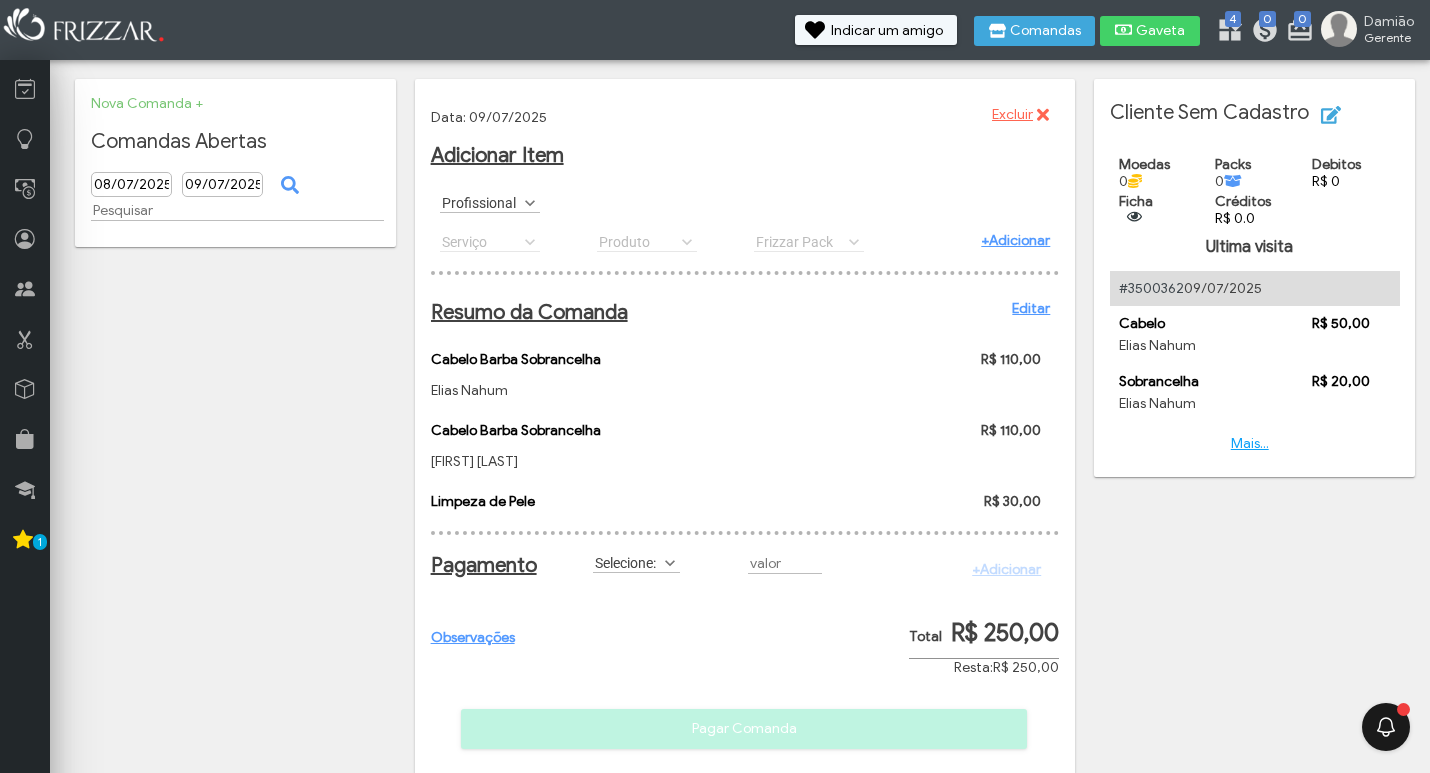 click at bounding box center (670, 563) 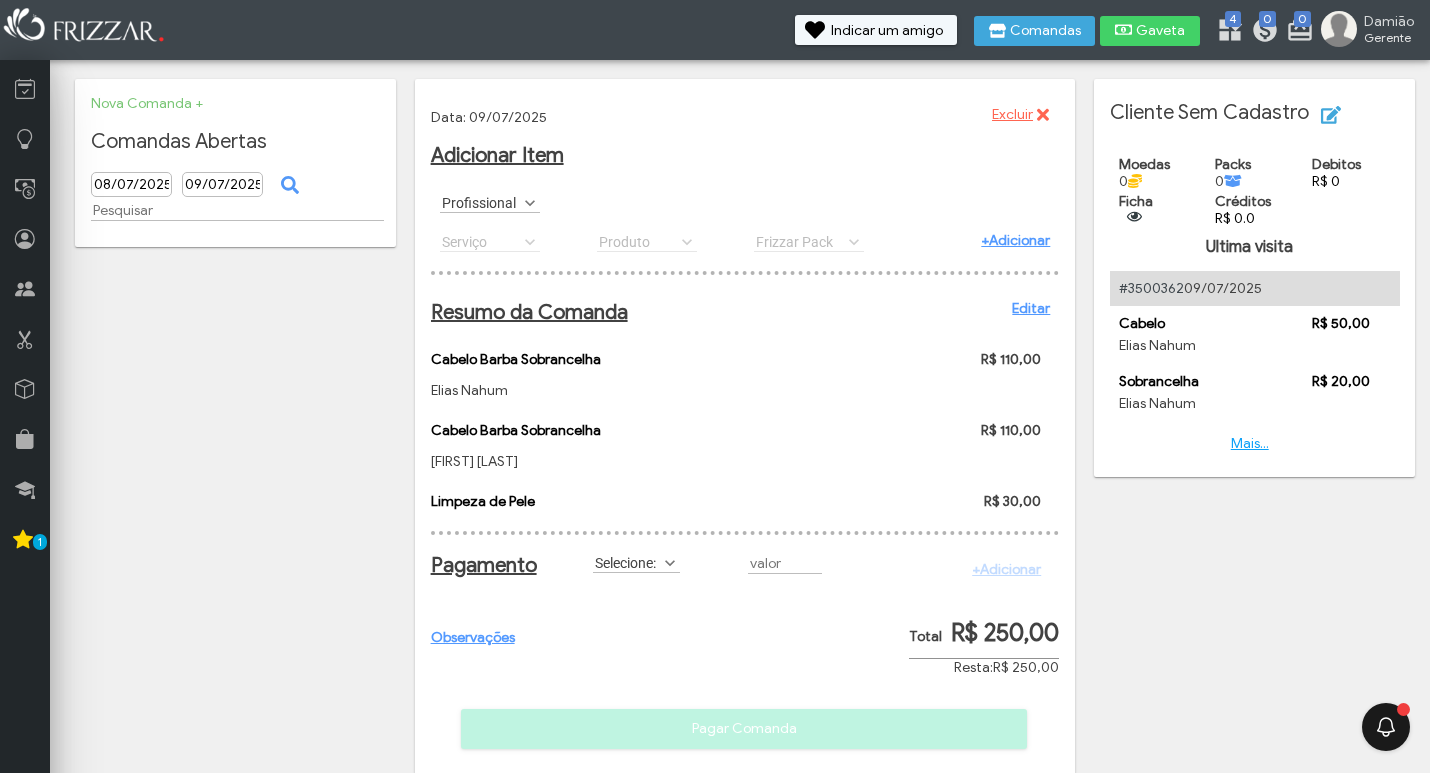 scroll, scrollTop: 11, scrollLeft: 89, axis: both 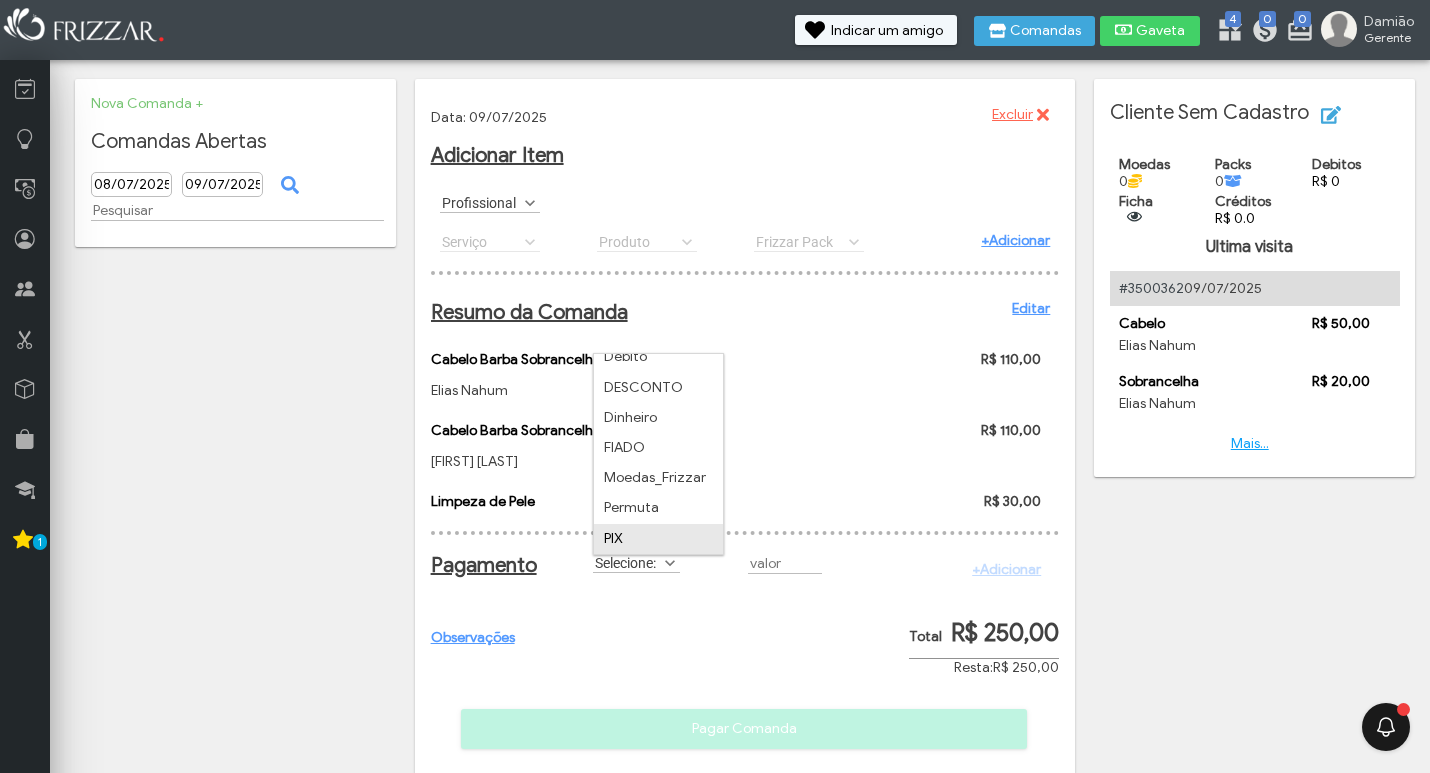 click on "PIX" at bounding box center (658, 539) 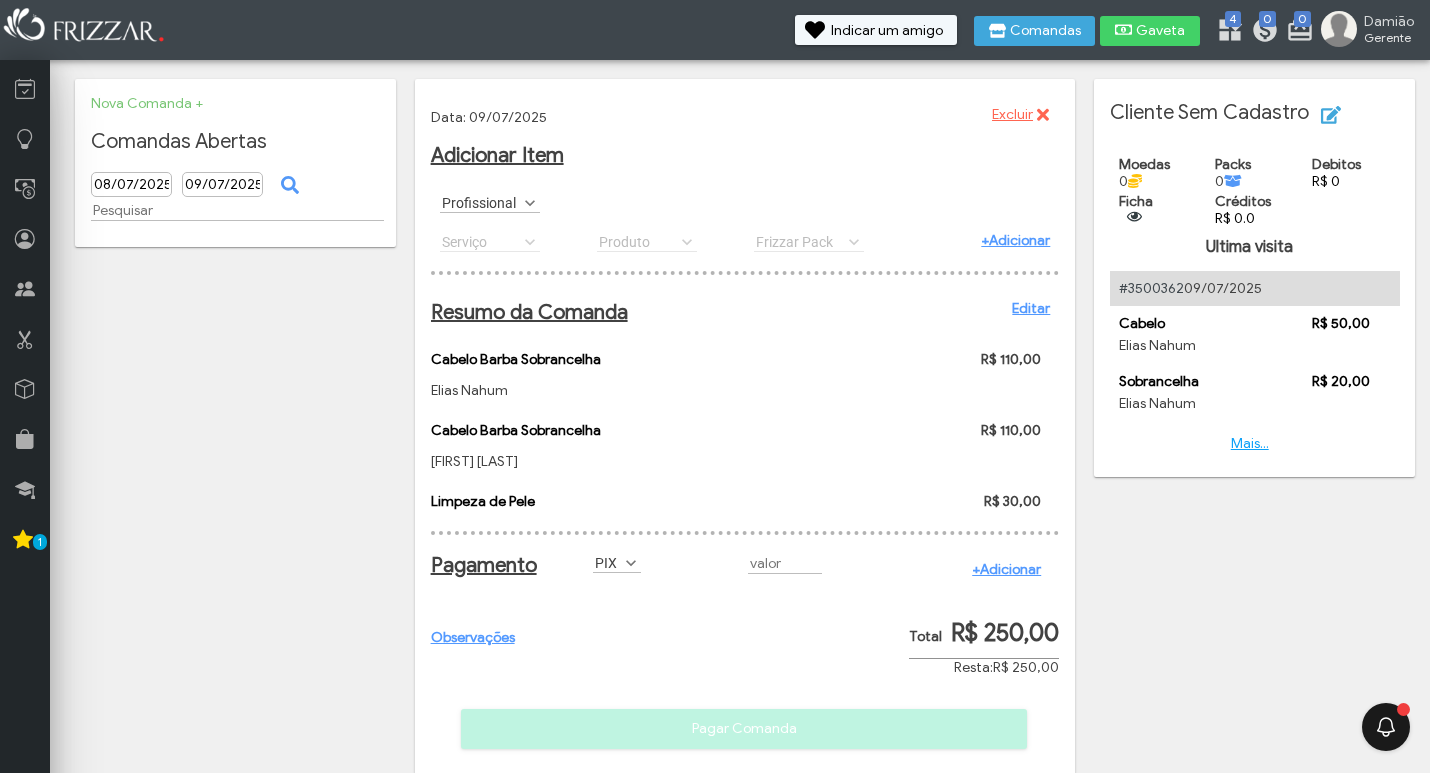 click on "+Adicionar" at bounding box center (1006, 569) 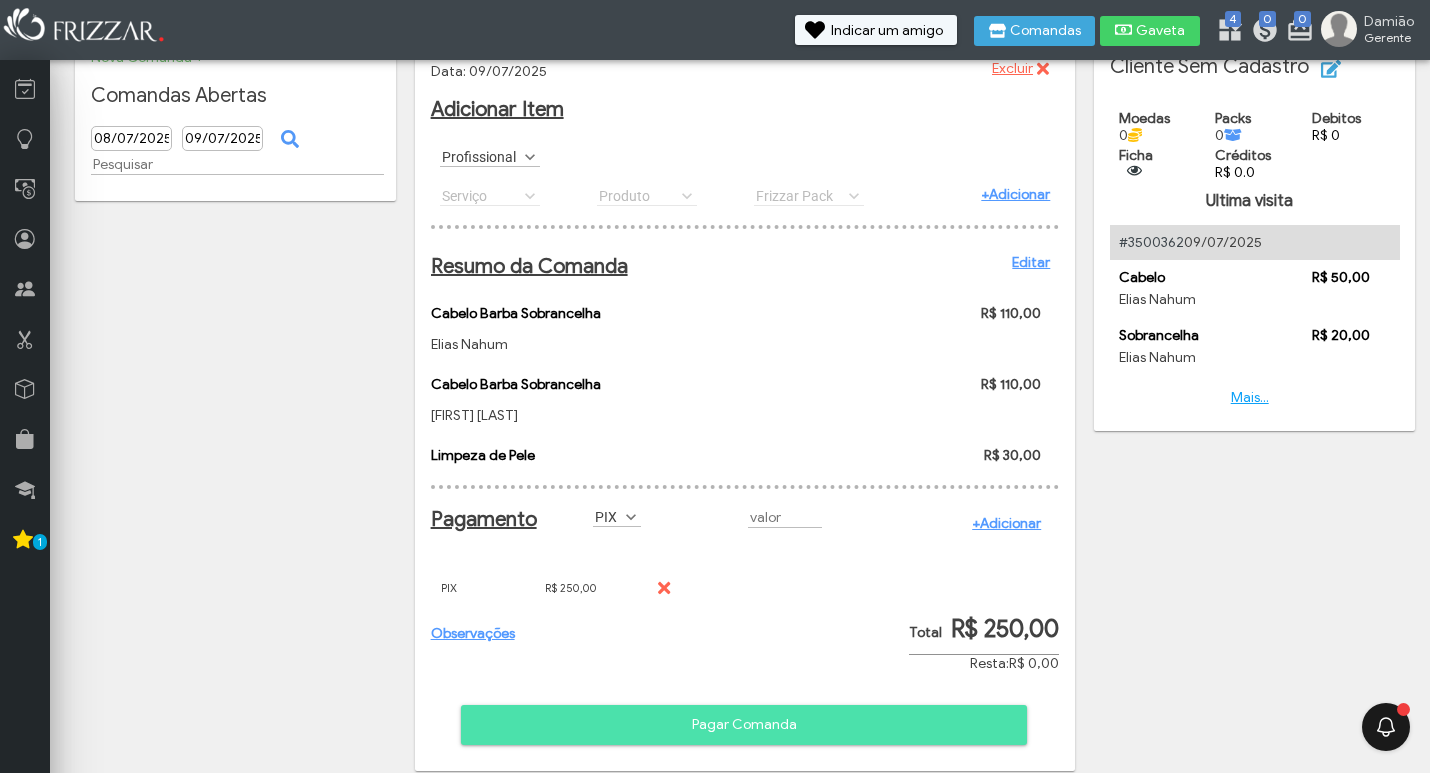 scroll, scrollTop: 71, scrollLeft: 0, axis: vertical 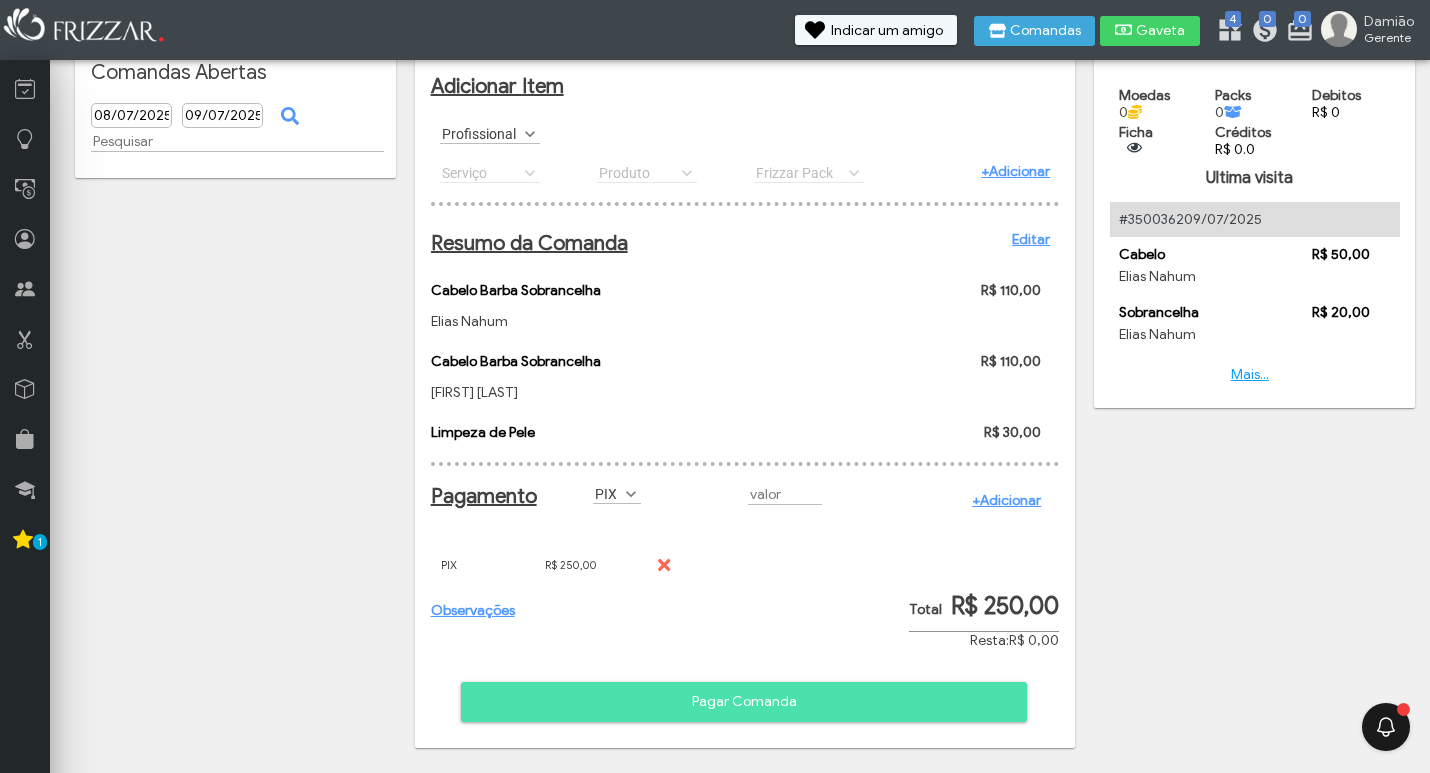 click on "Pagar Comanda" at bounding box center [744, 702] 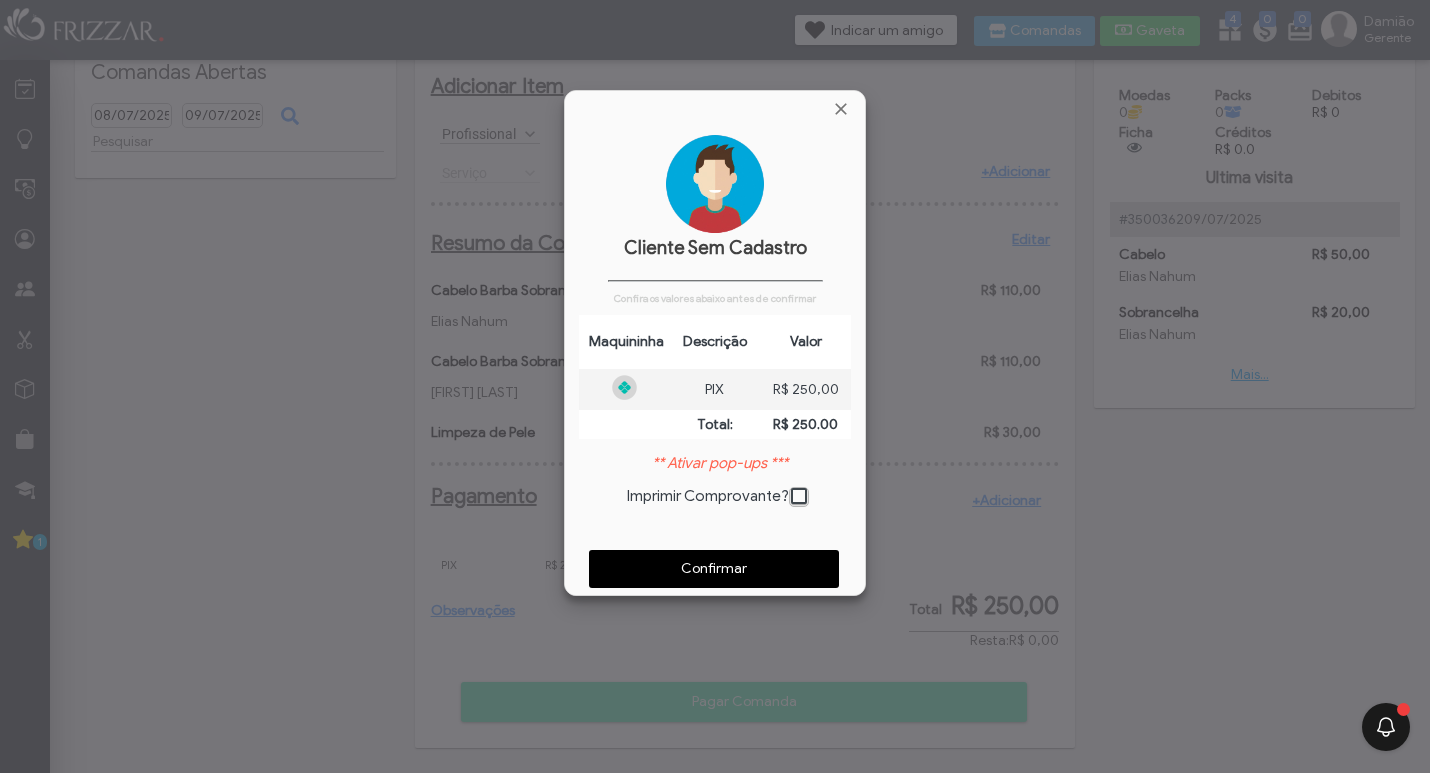 scroll, scrollTop: 10, scrollLeft: 11, axis: both 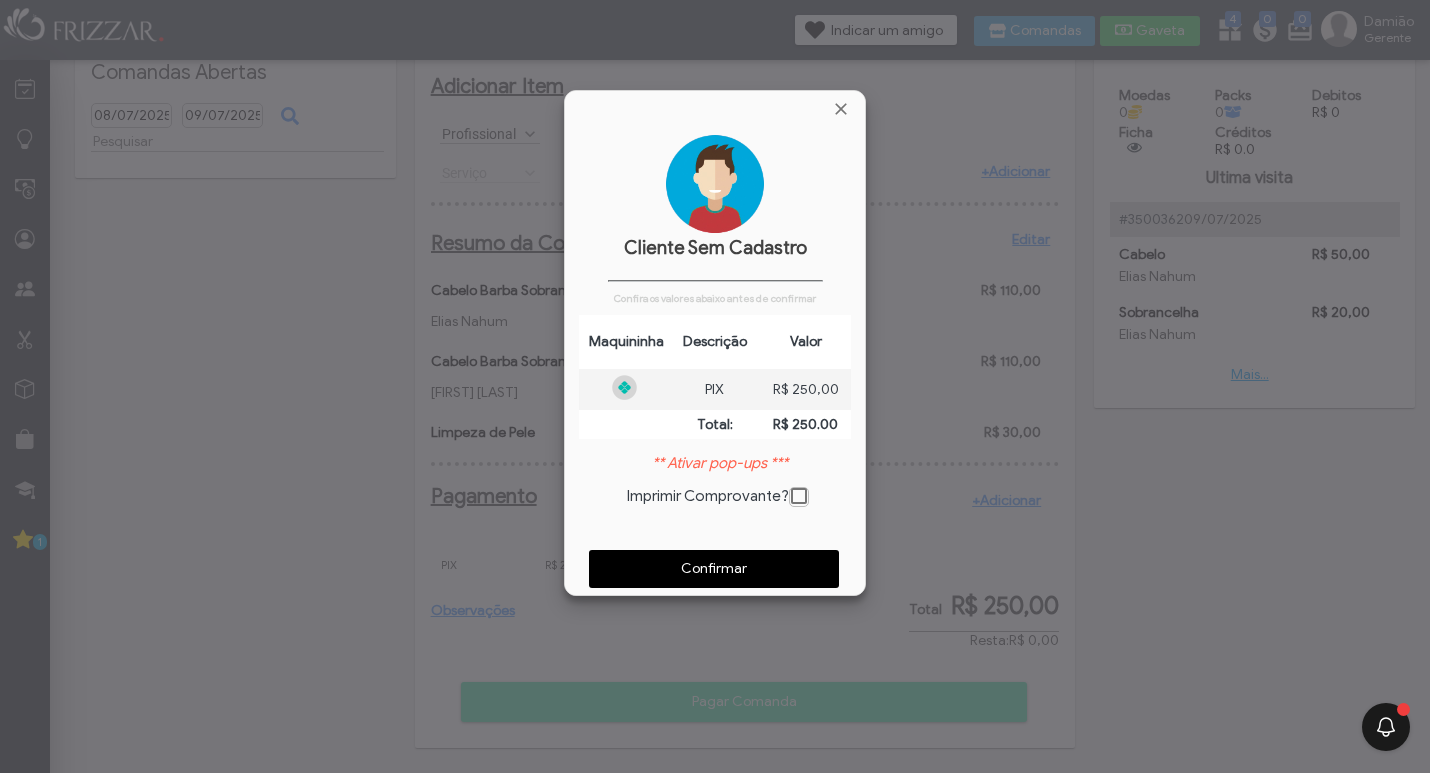 click on "Confirmar" at bounding box center (714, 569) 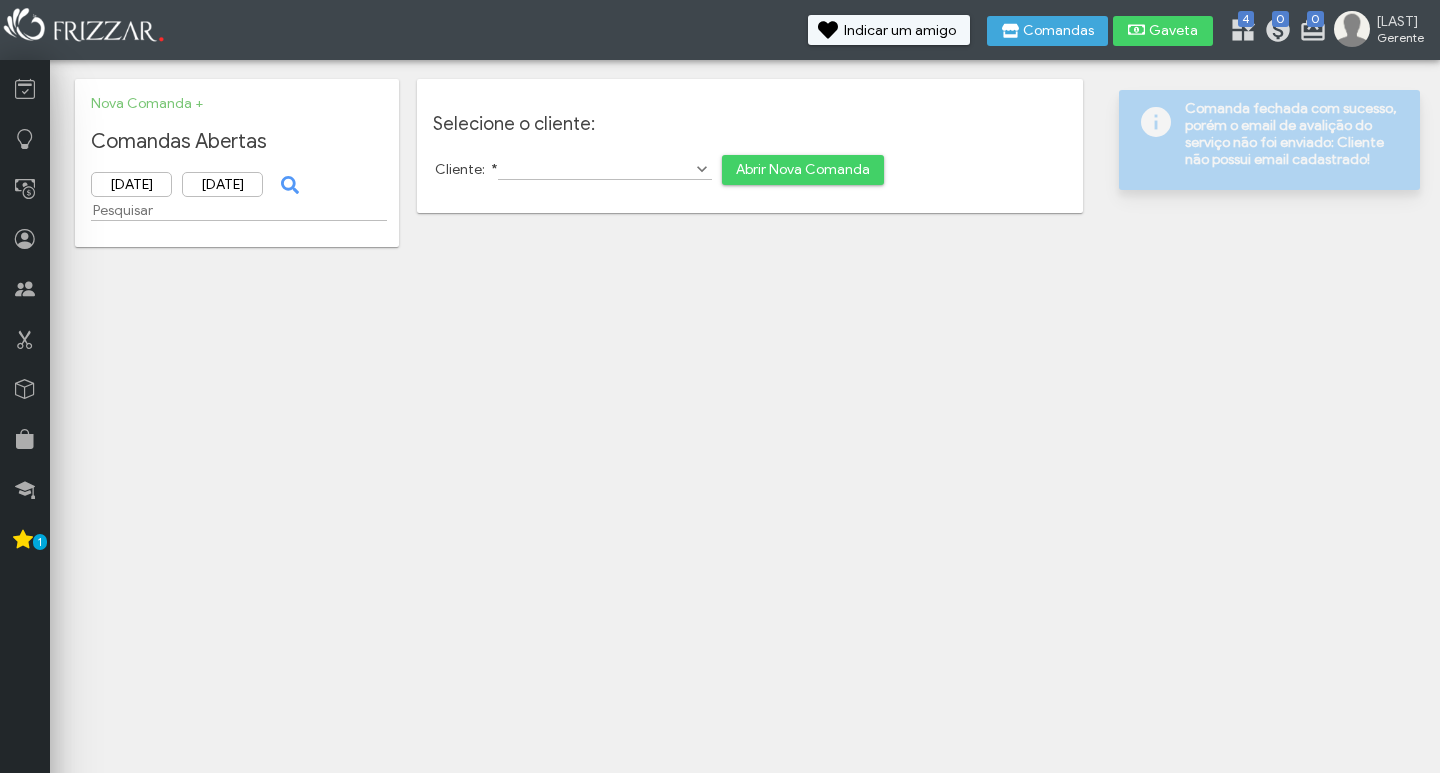 scroll, scrollTop: 0, scrollLeft: 0, axis: both 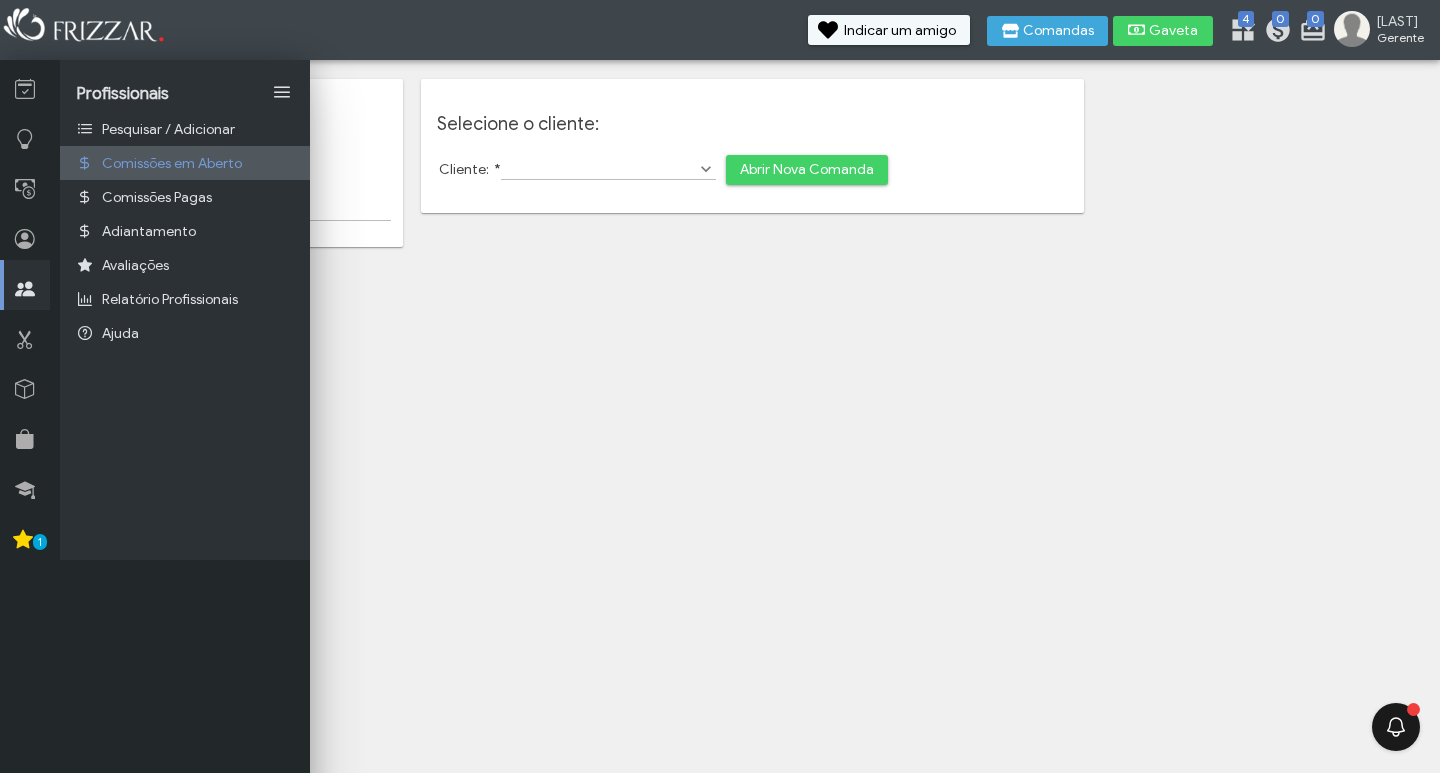 click on "Comissões em Aberto" at bounding box center [185, 163] 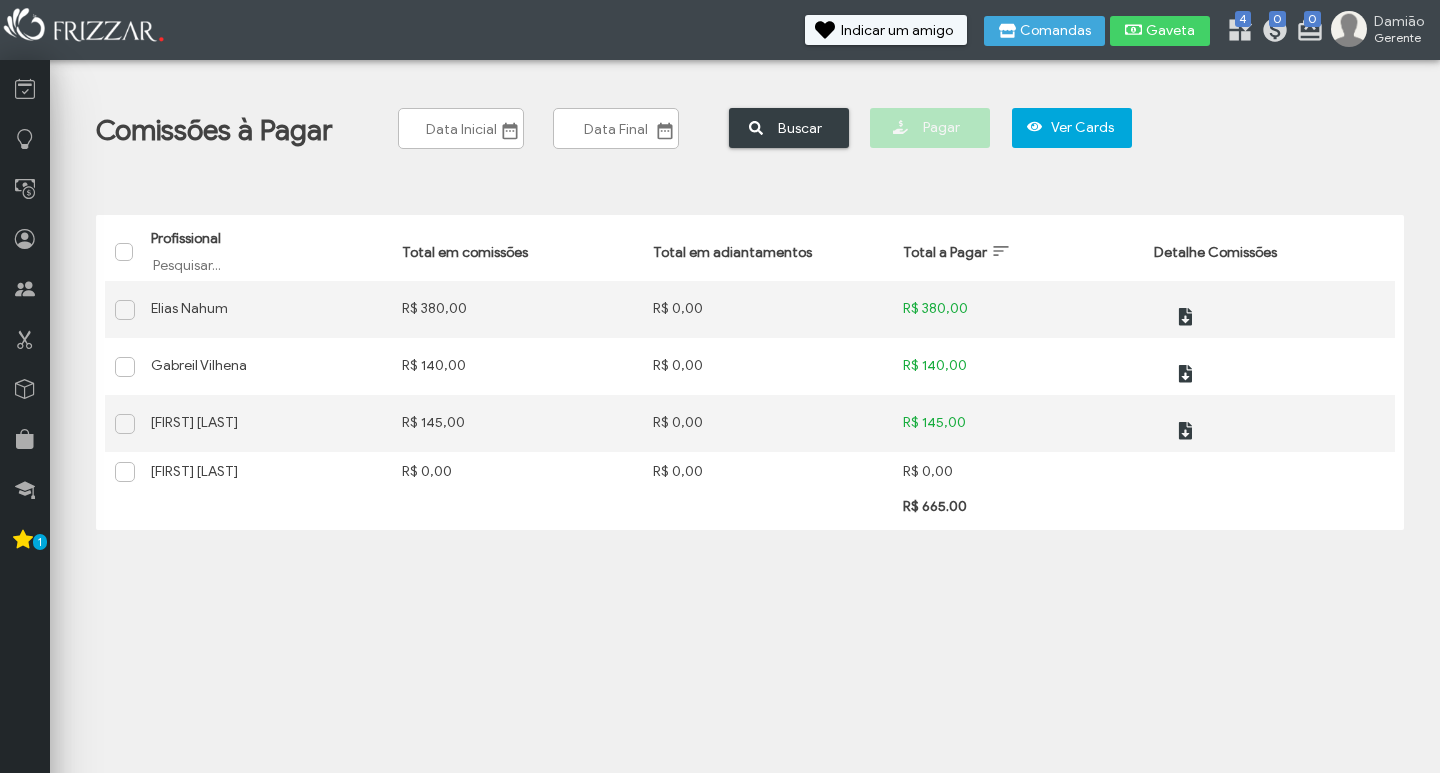 scroll, scrollTop: 0, scrollLeft: 0, axis: both 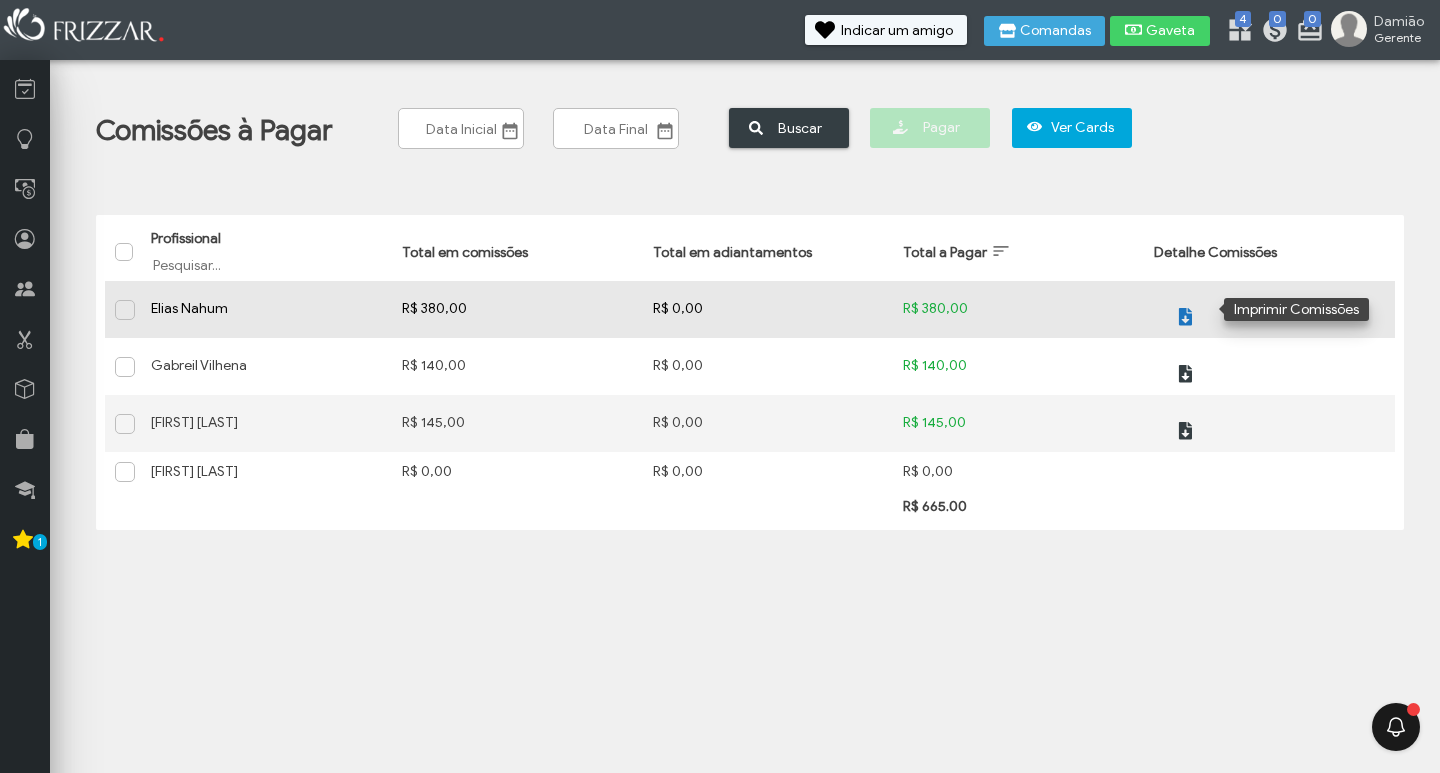 click at bounding box center (1186, 317) 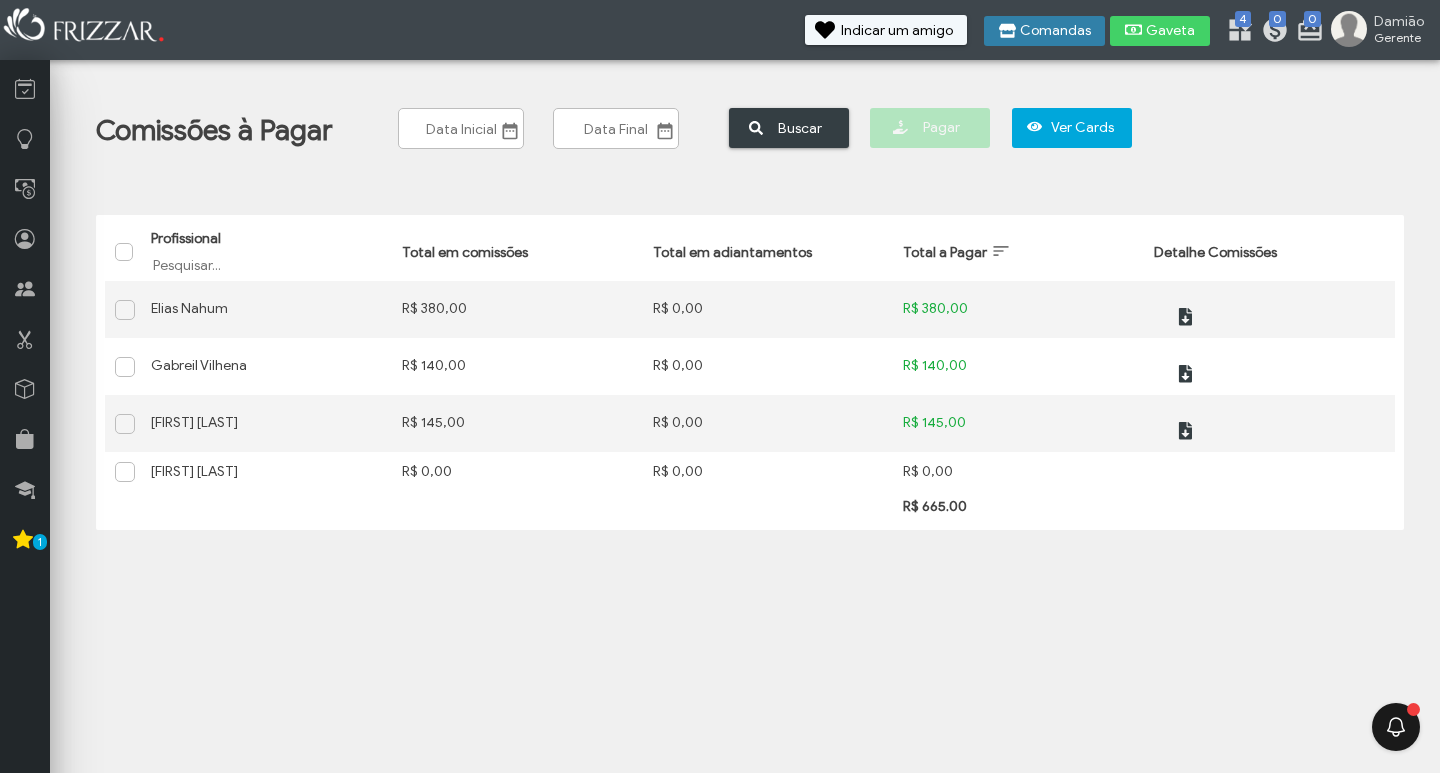 click on "Comandas" at bounding box center (1044, 31) 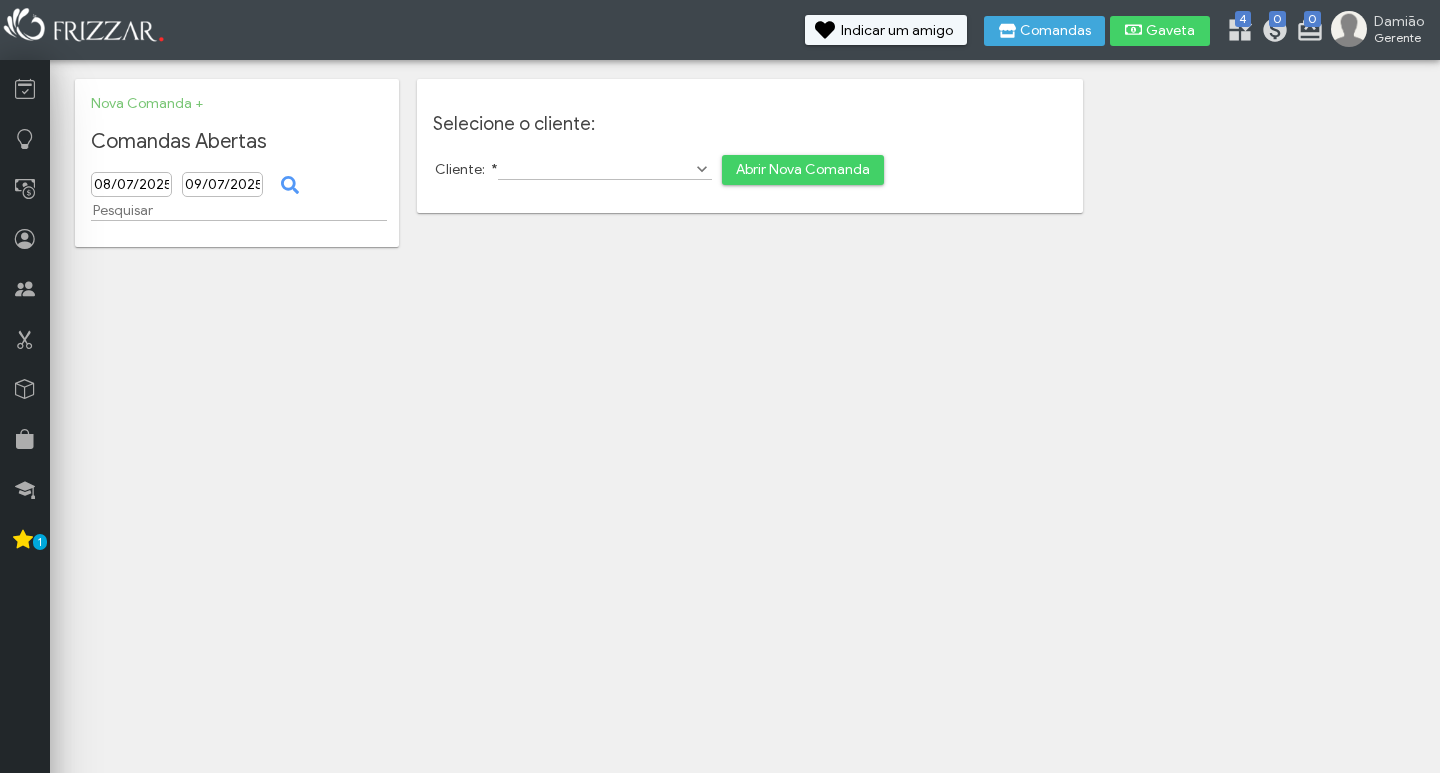 scroll, scrollTop: 0, scrollLeft: 0, axis: both 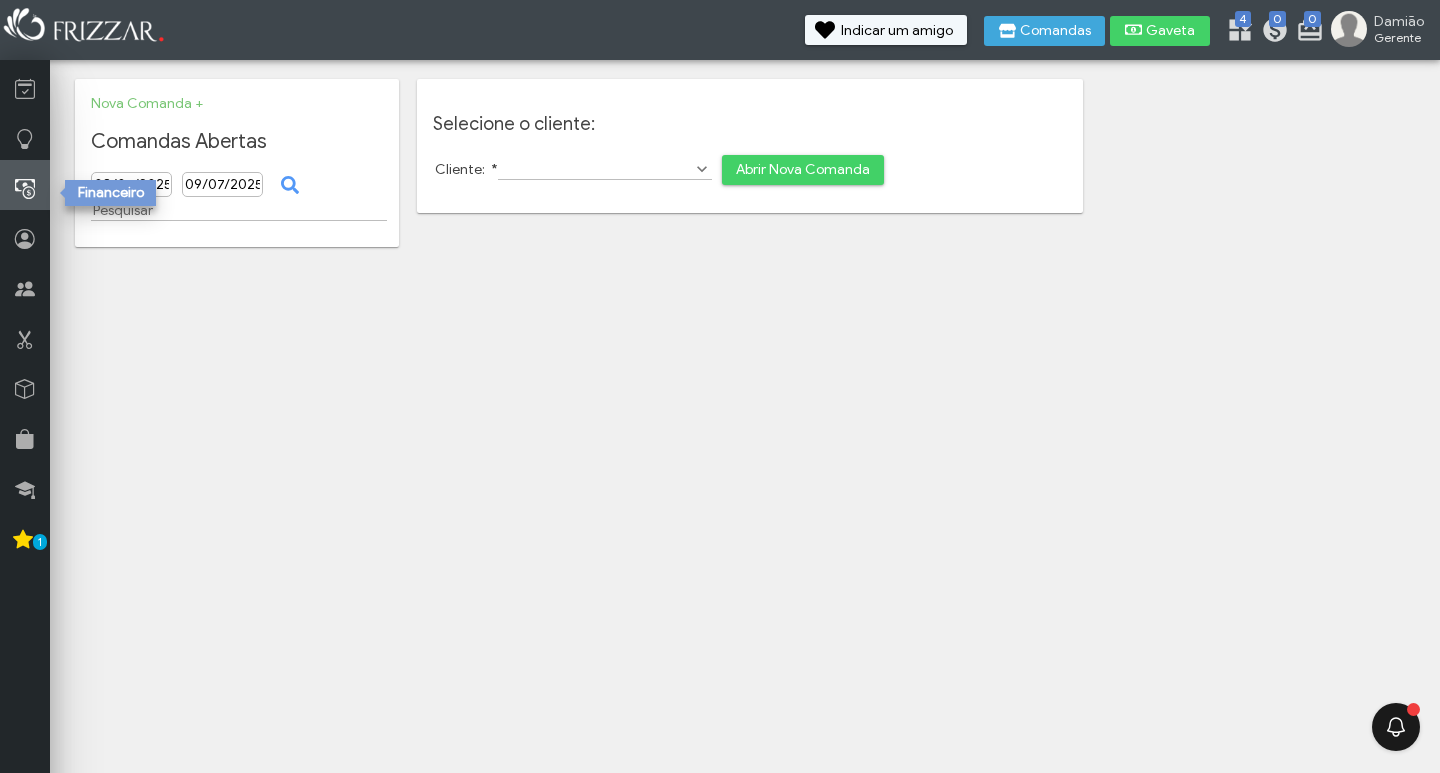 click at bounding box center [25, 185] 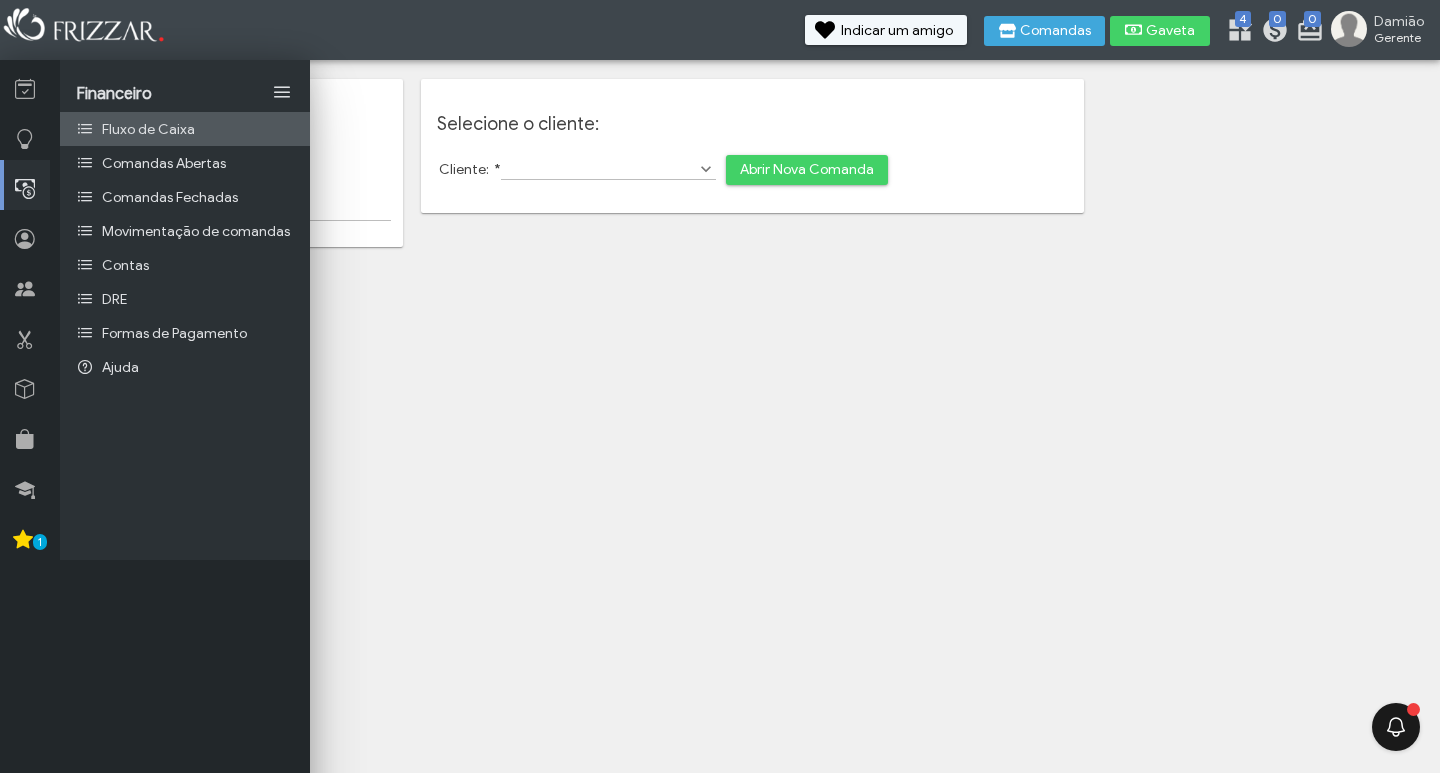 click on "Fluxo de Caixa" at bounding box center (185, 129) 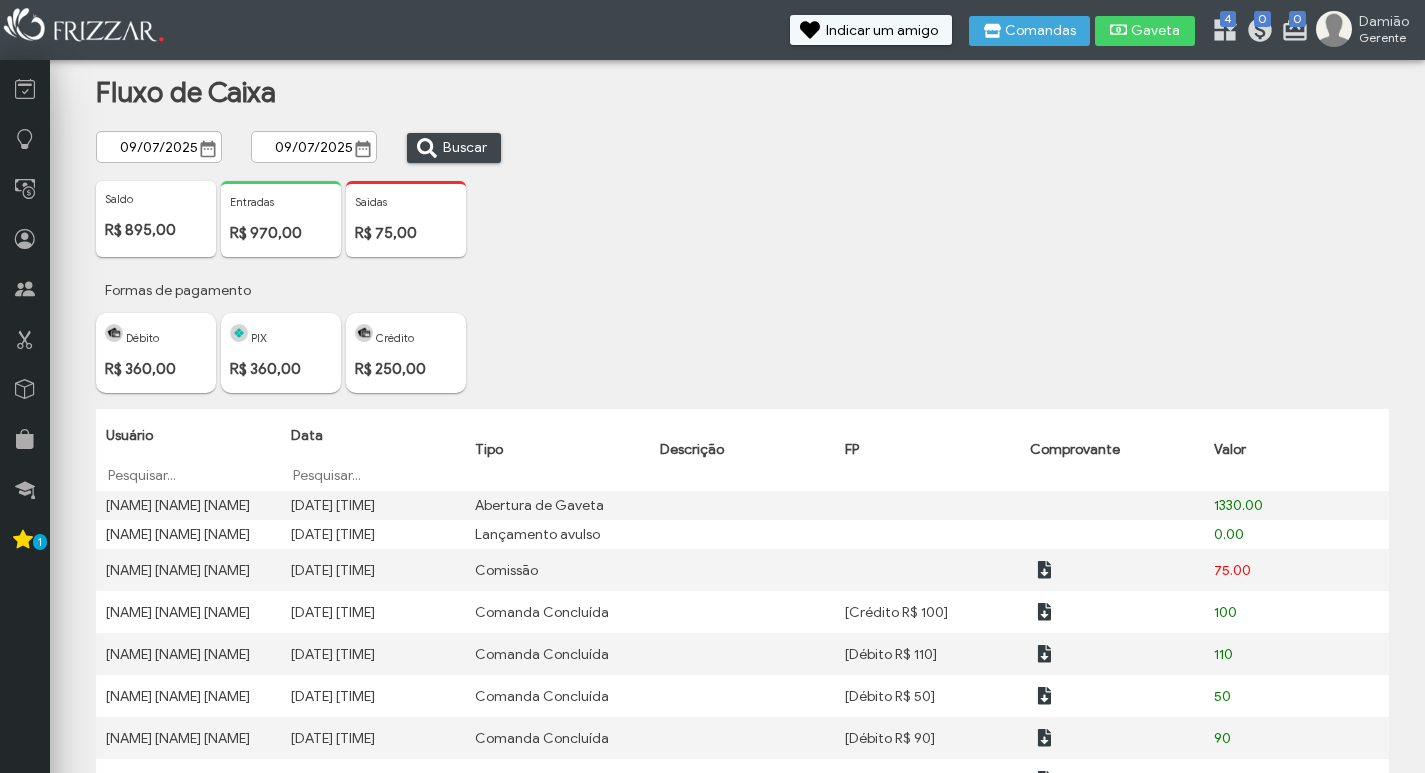 scroll, scrollTop: 0, scrollLeft: 0, axis: both 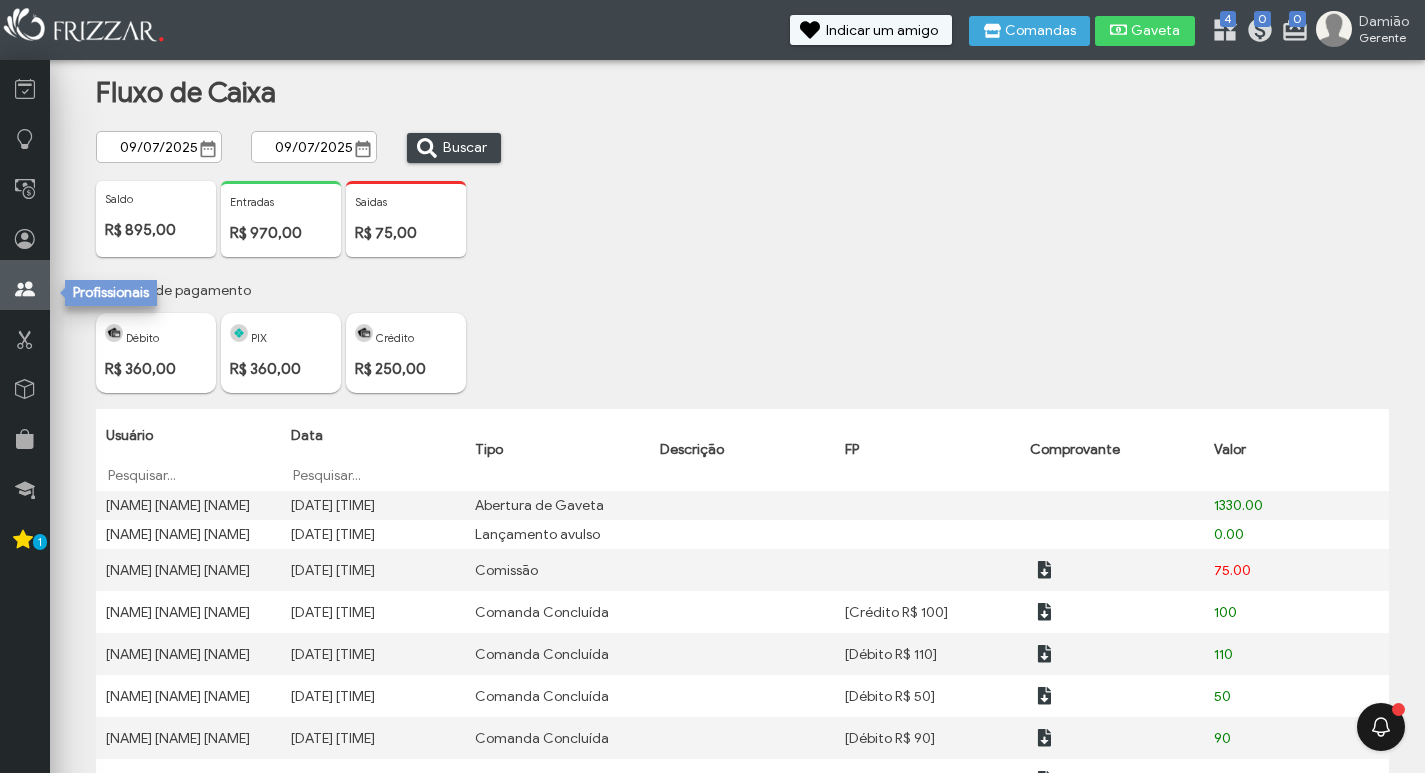 click at bounding box center (25, 285) 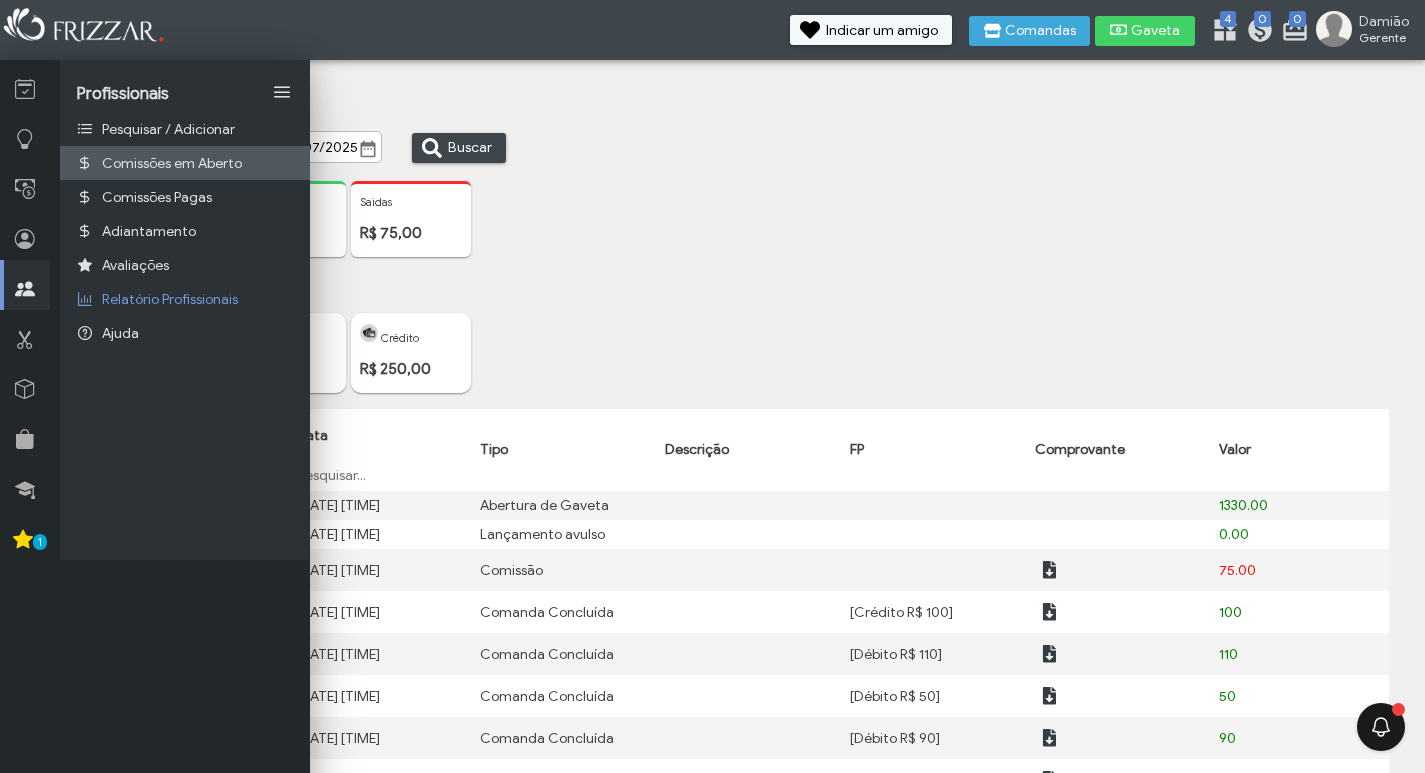 click on "Comissões em Aberto" at bounding box center [185, 163] 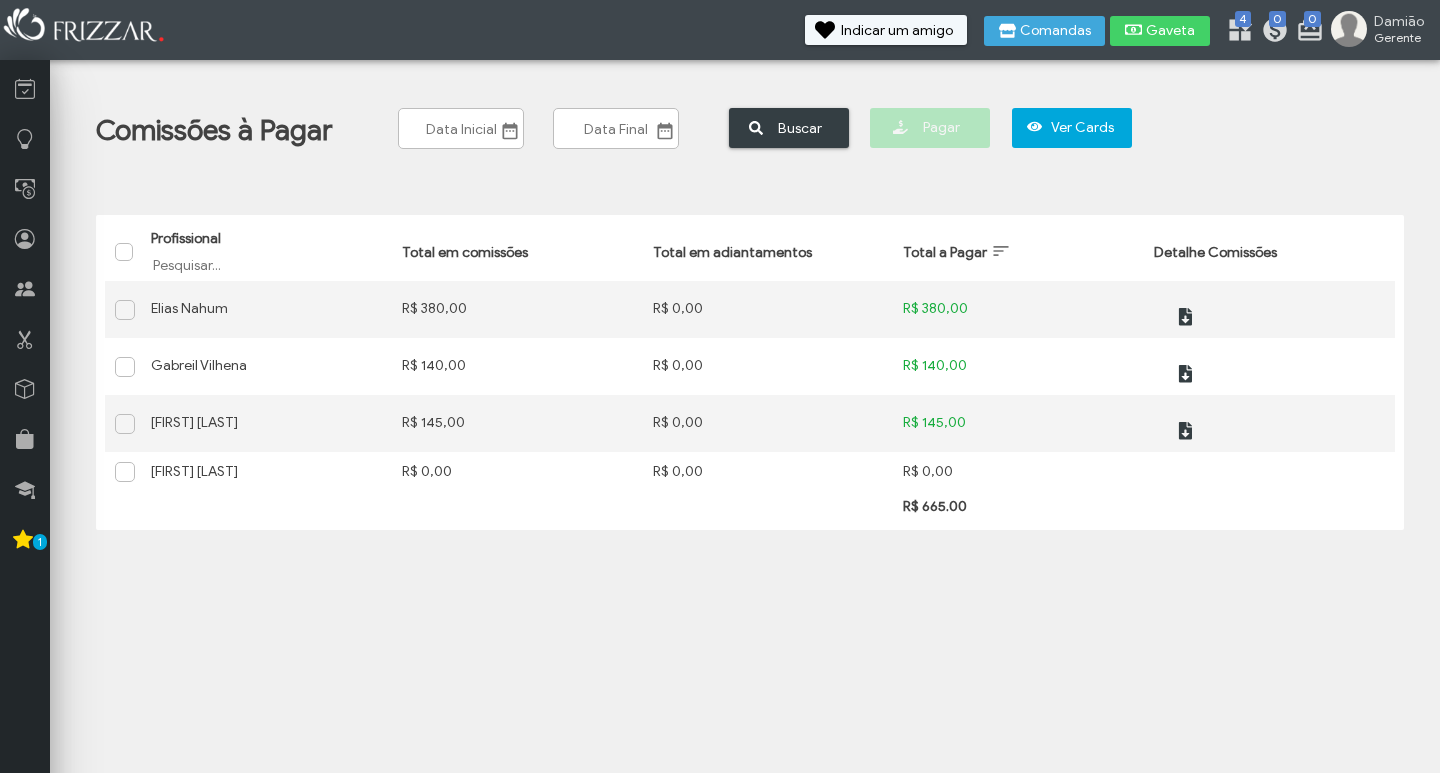scroll, scrollTop: 0, scrollLeft: 0, axis: both 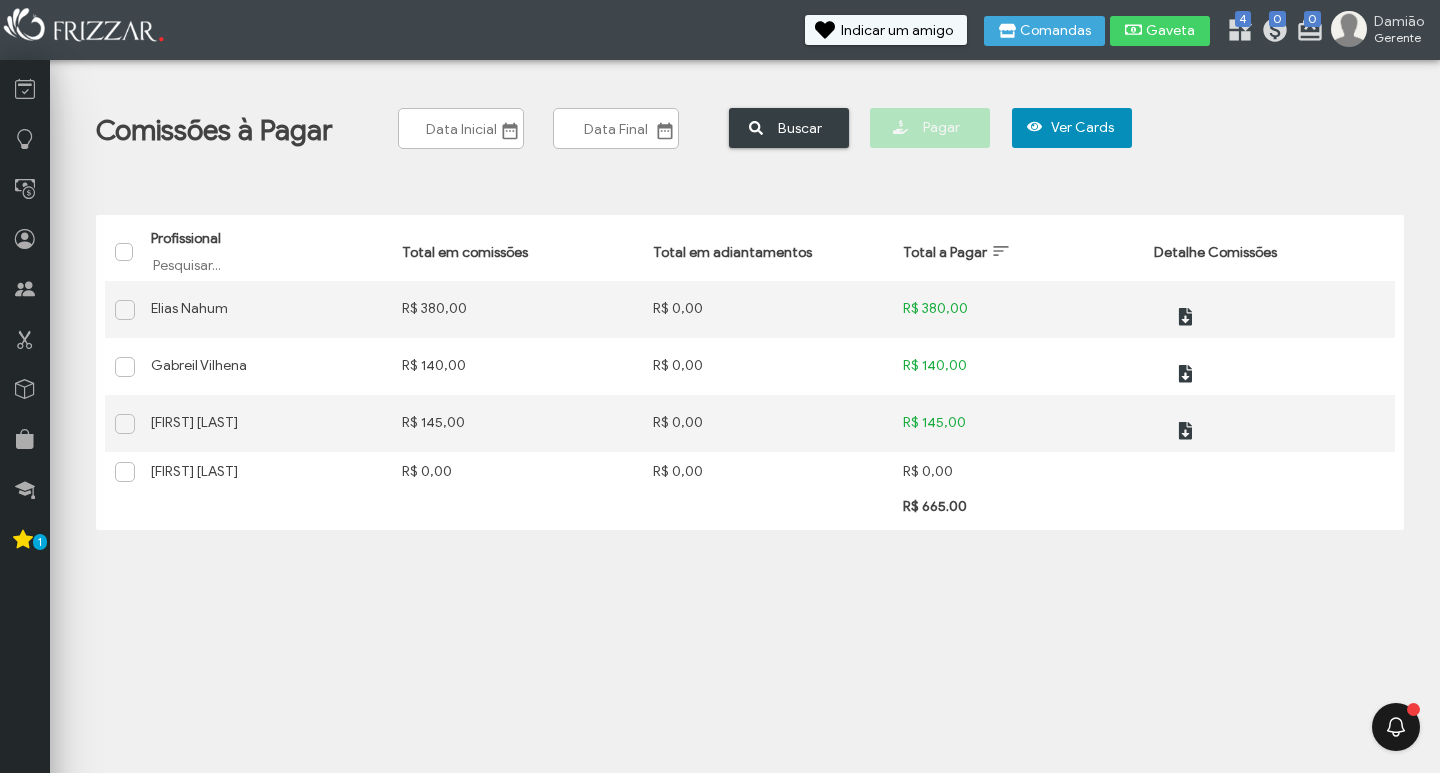 click on "Ver Cards" at bounding box center [1072, 128] 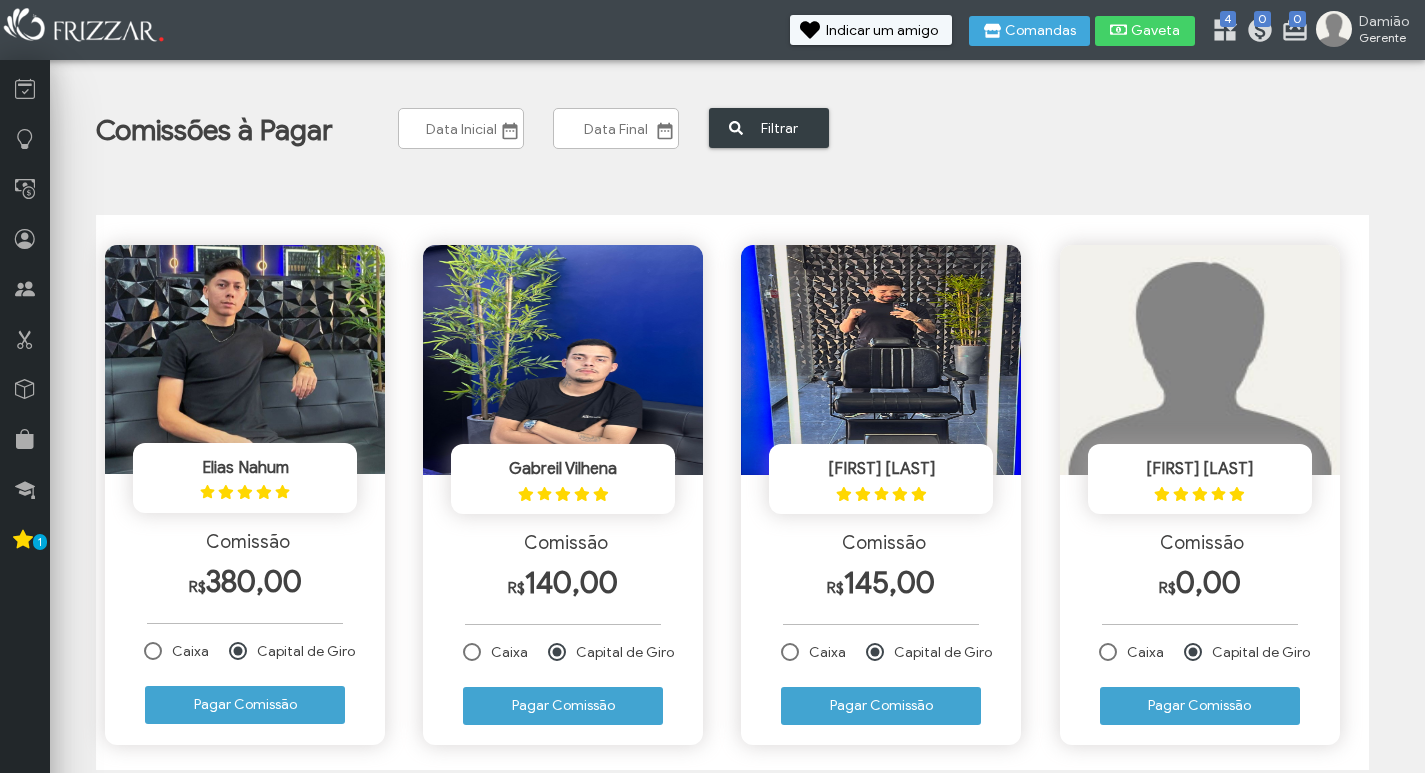 scroll, scrollTop: 0, scrollLeft: 0, axis: both 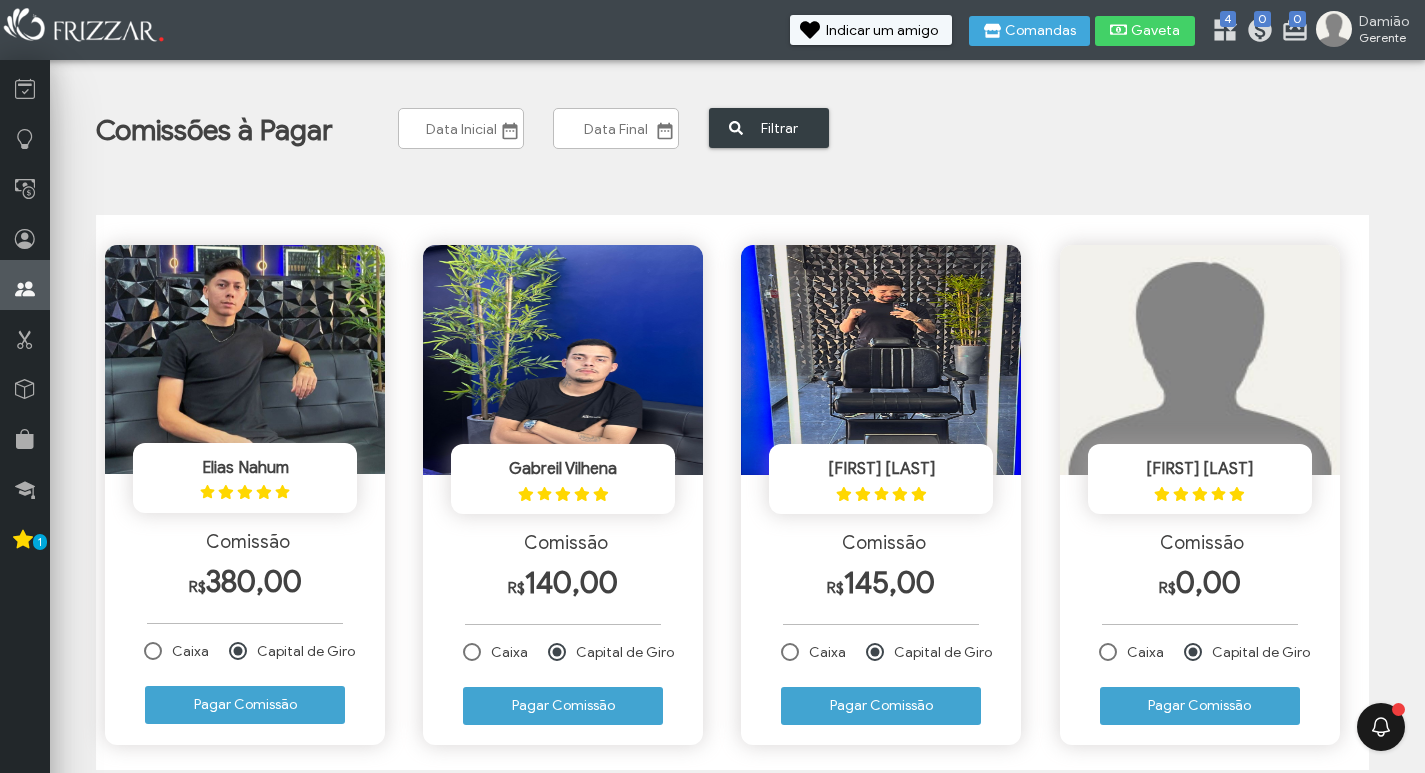 drag, startPoint x: 1053, startPoint y: 226, endPoint x: 7, endPoint y: 292, distance: 1048.0802 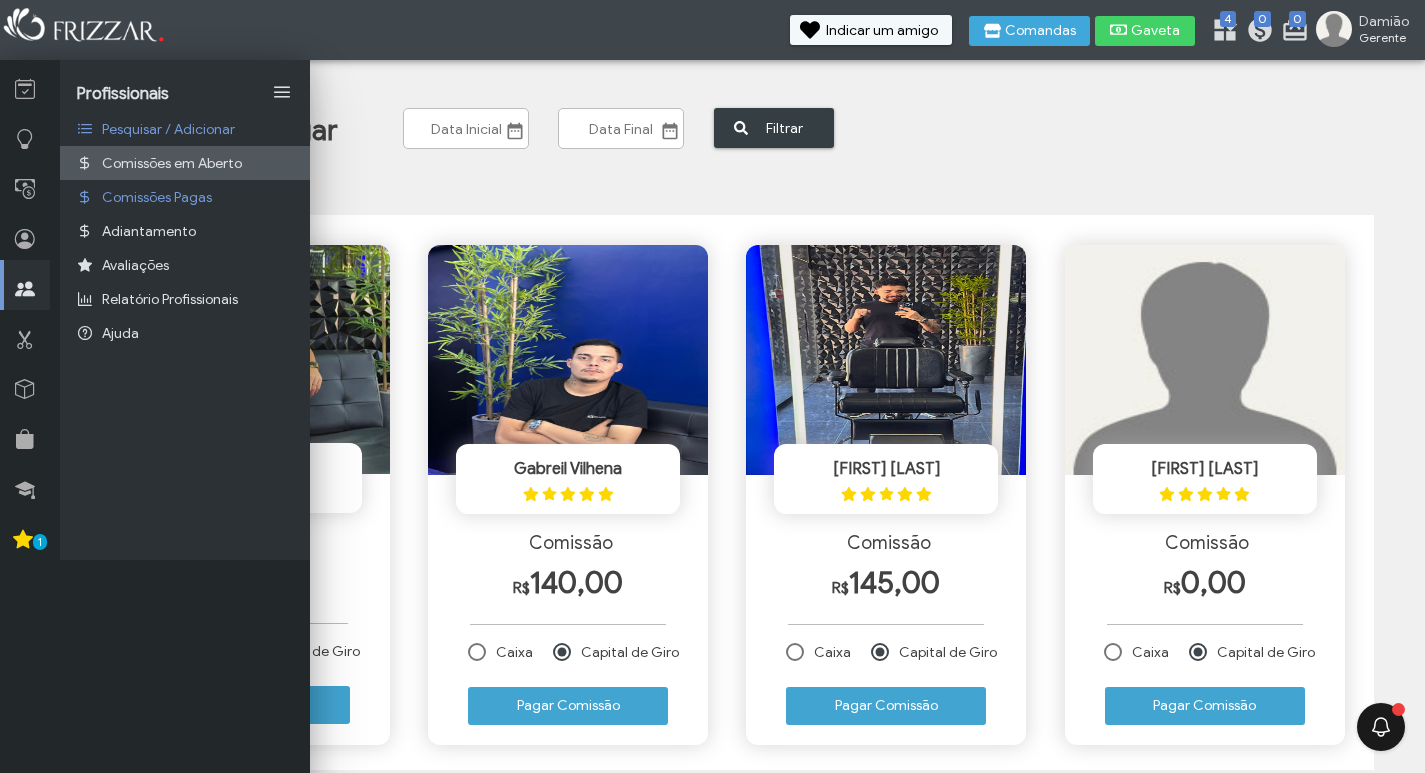 click on "Comissões em Aberto" at bounding box center [172, 163] 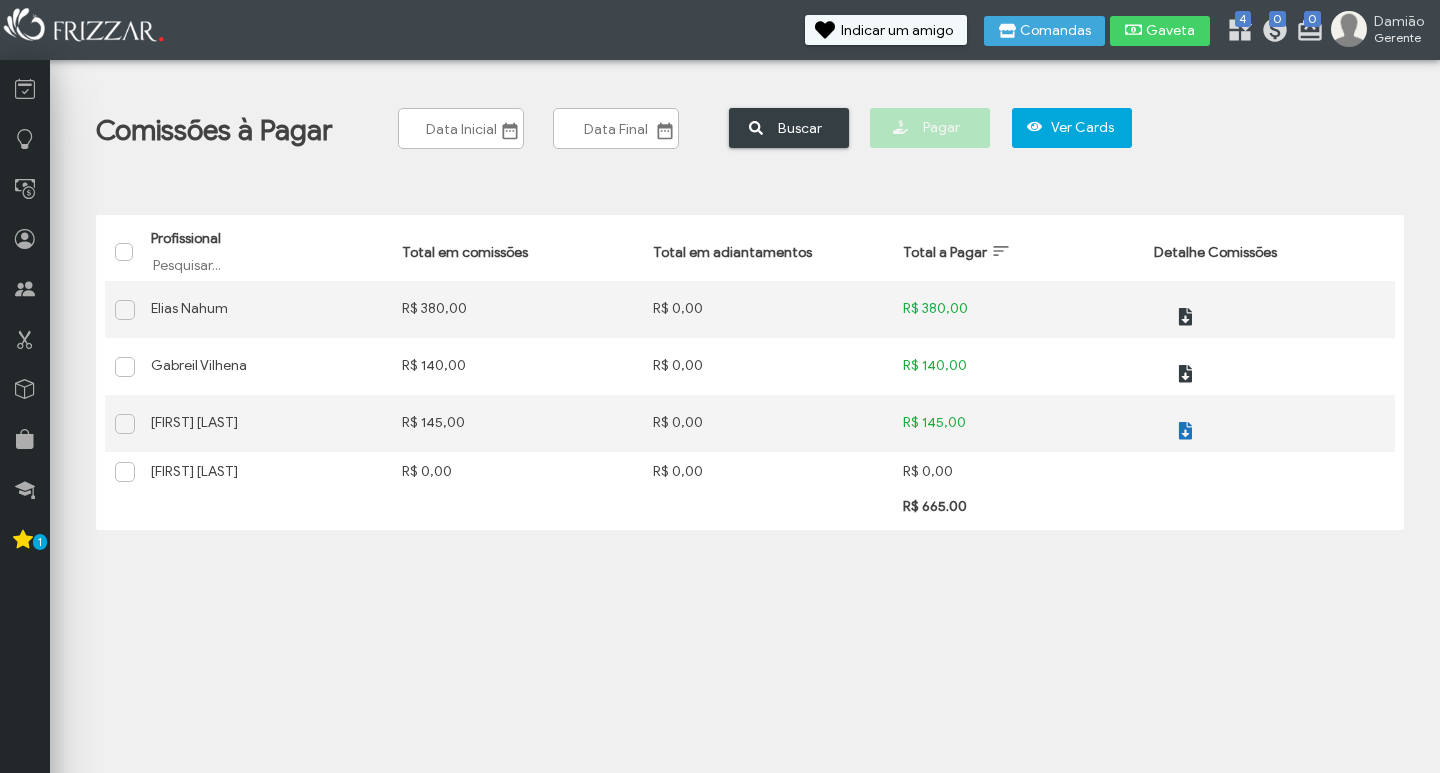 scroll, scrollTop: 0, scrollLeft: 0, axis: both 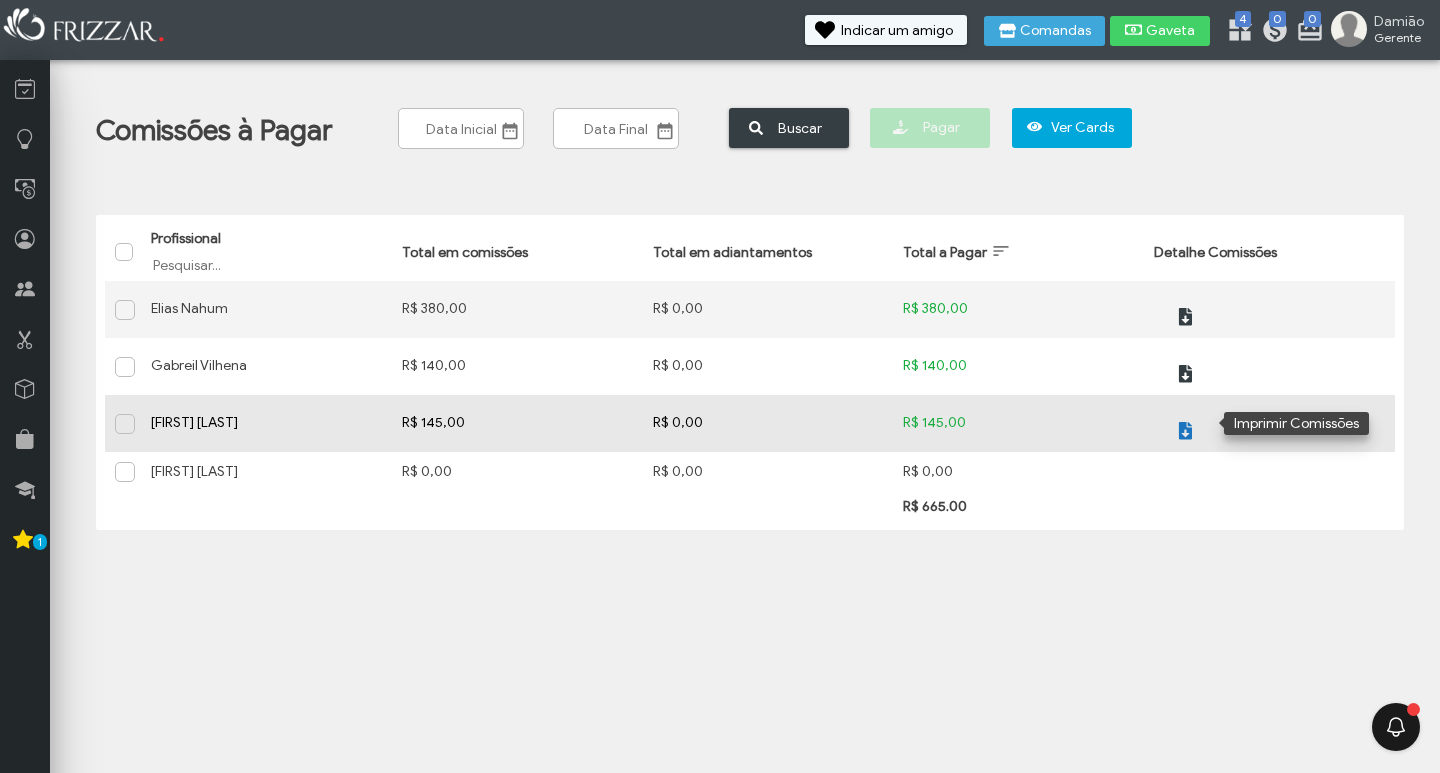 click at bounding box center [1186, 431] 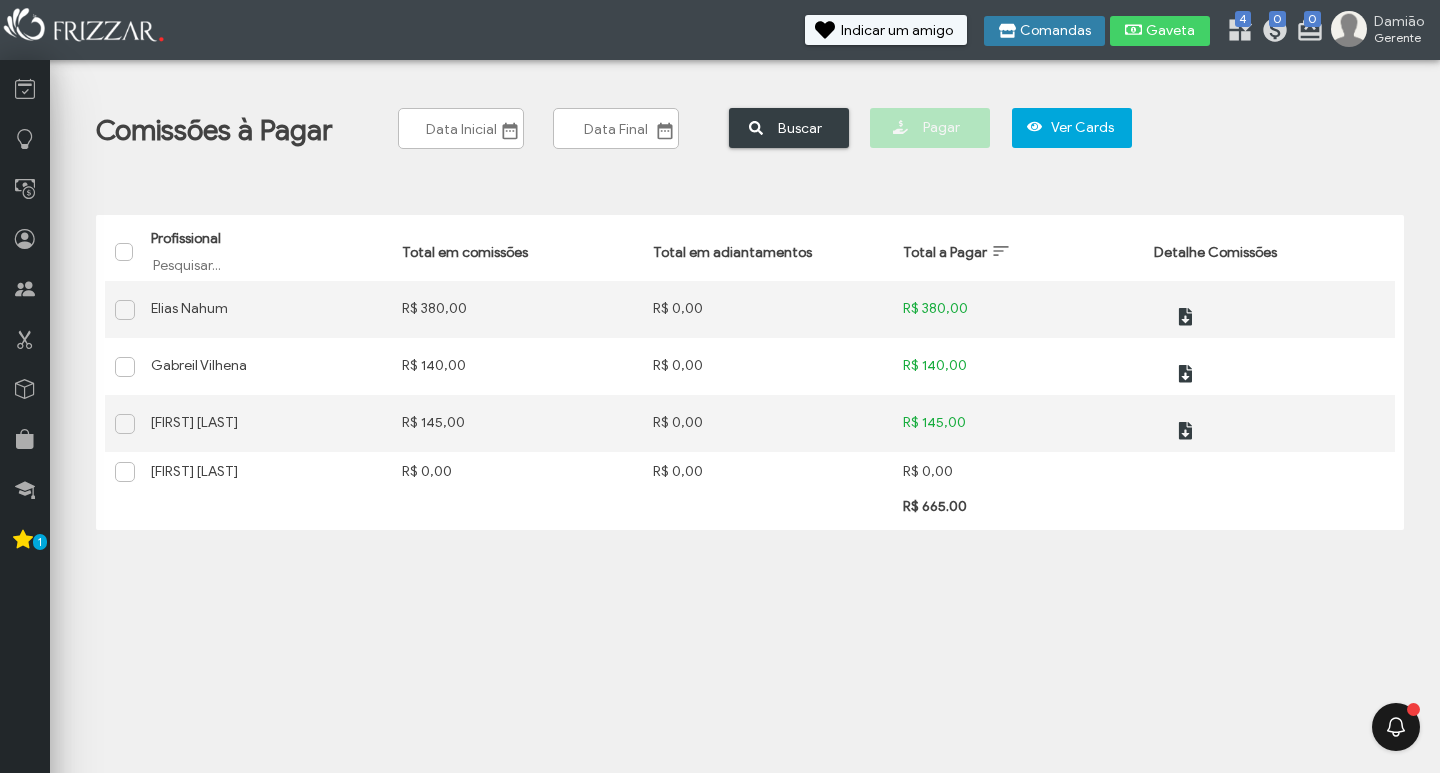 click on "Comandas" at bounding box center (1044, 31) 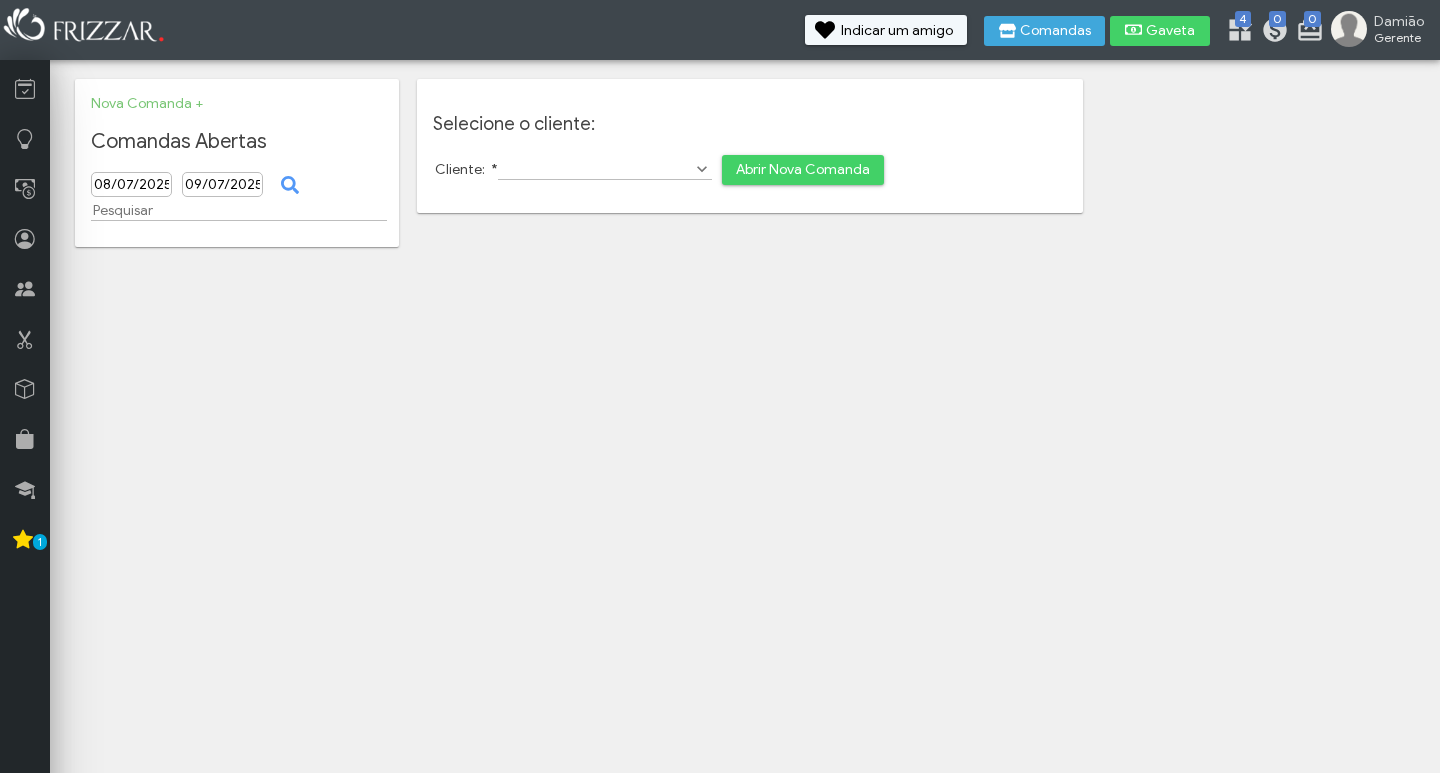 scroll, scrollTop: 0, scrollLeft: 0, axis: both 